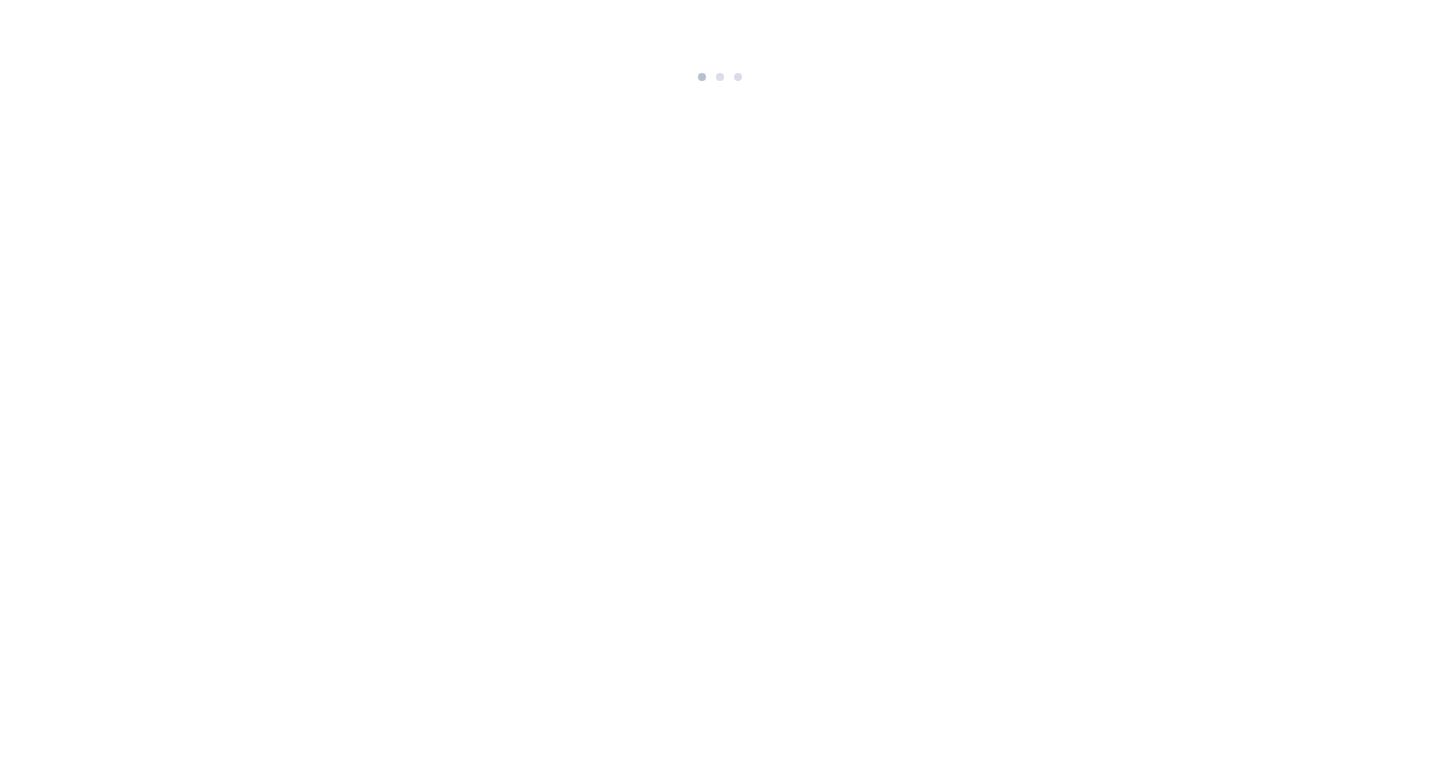 scroll, scrollTop: 0, scrollLeft: 0, axis: both 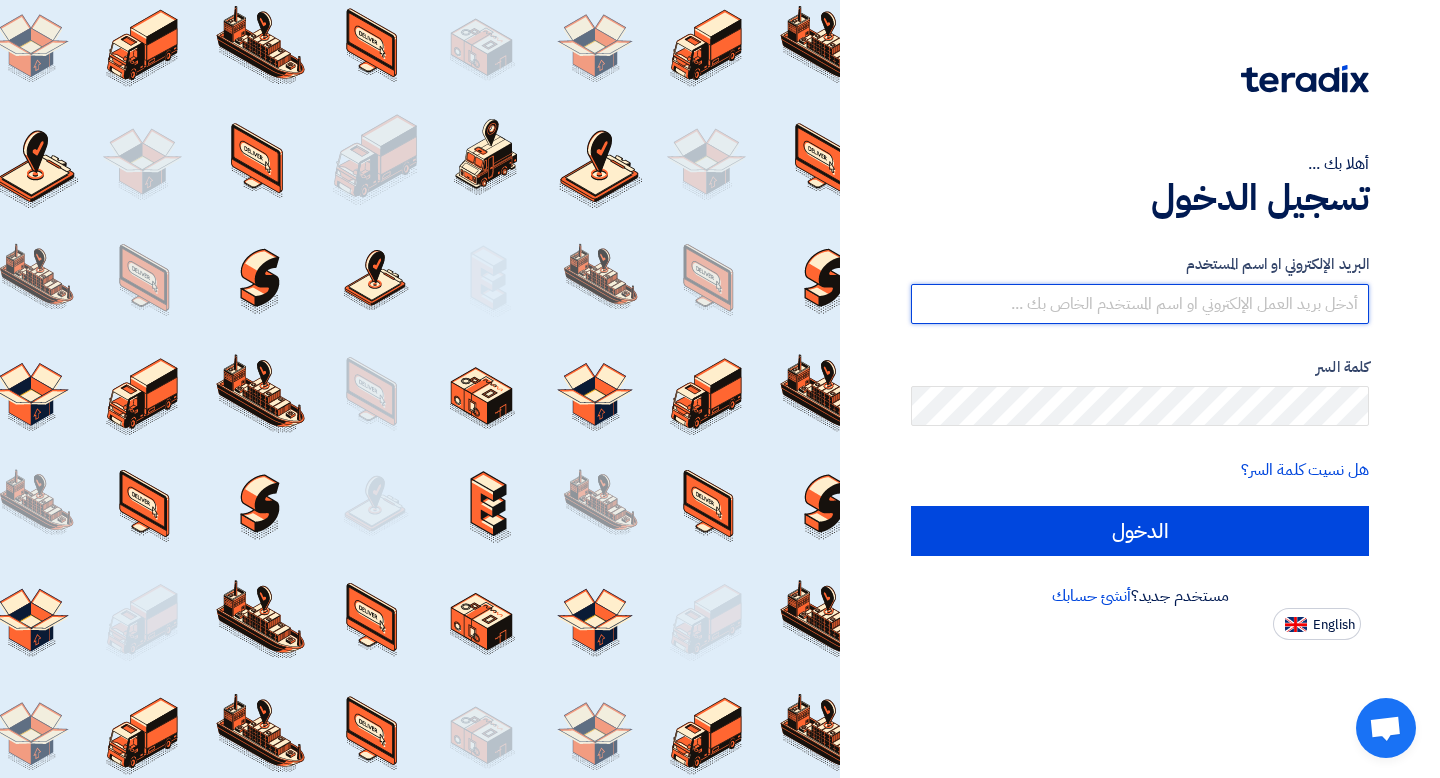 click at bounding box center (1140, 304) 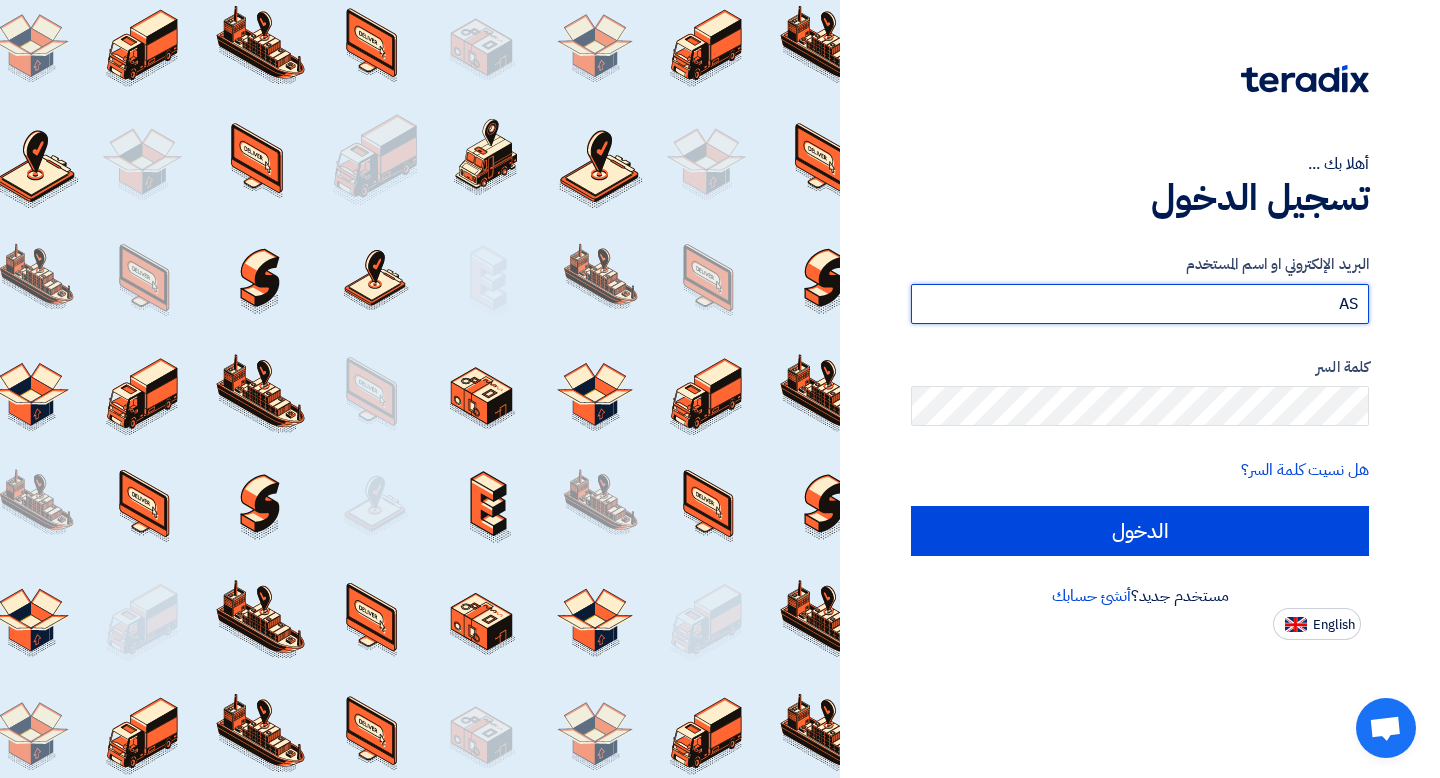 type on "A" 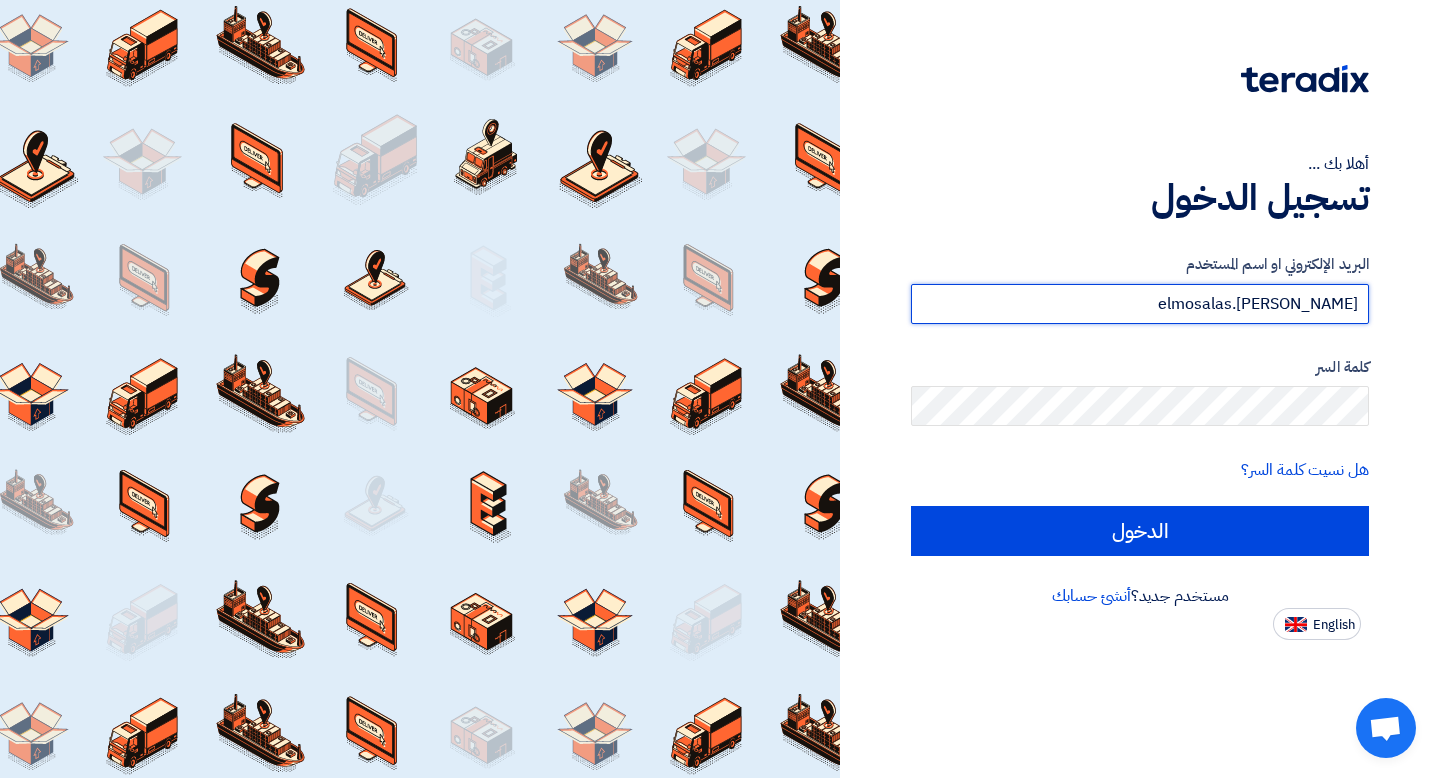 click on "sarah.elmosalas" at bounding box center (1140, 304) 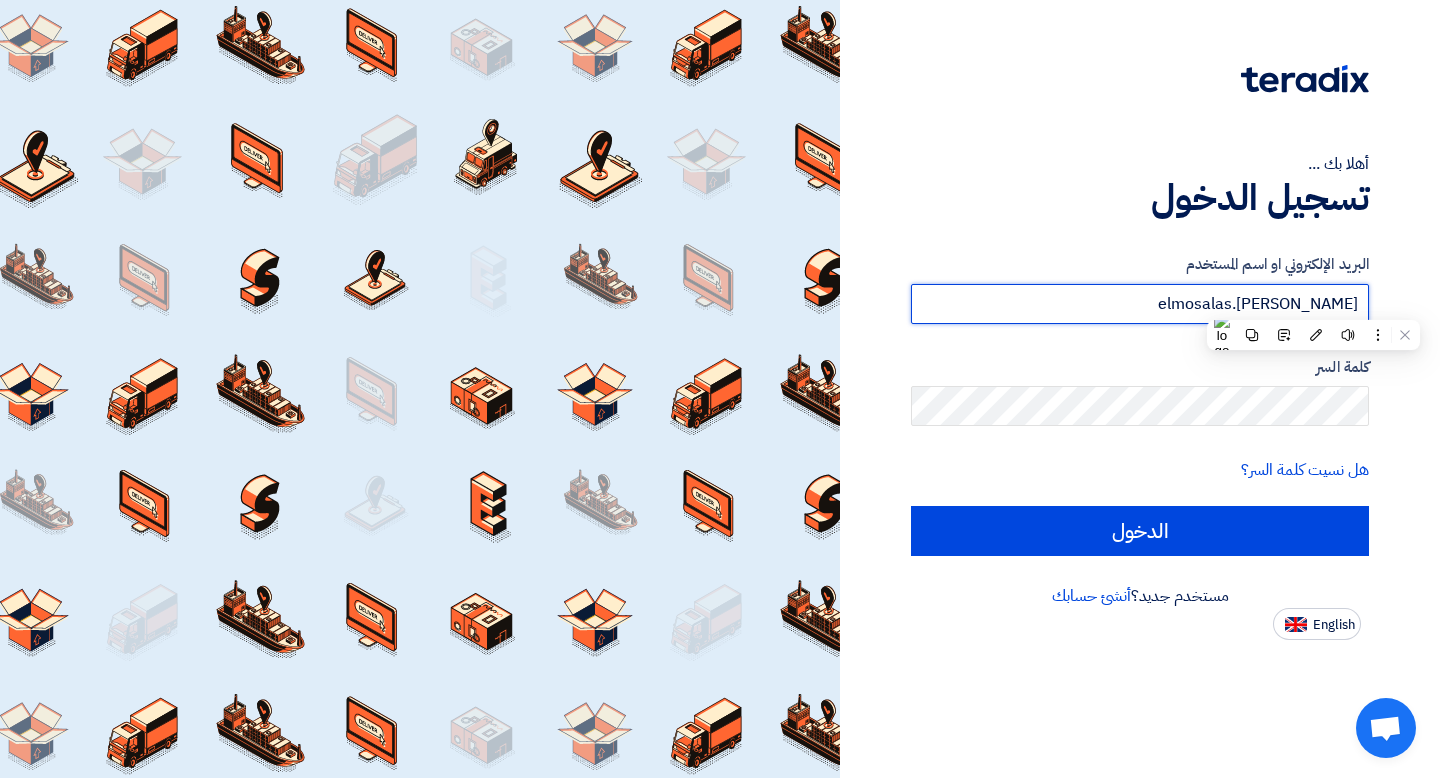 paste on "almosalamy@hats.media" 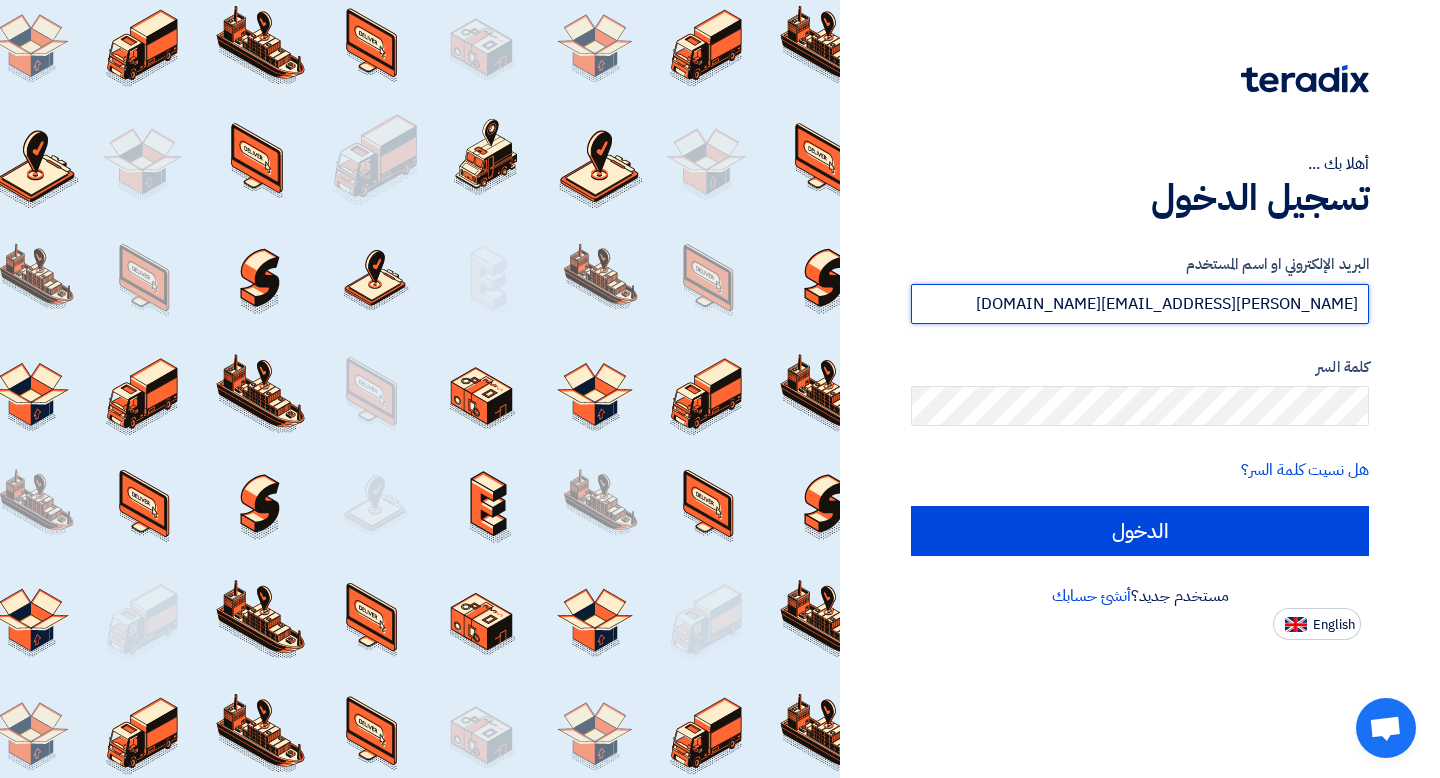 type on "sarah.almosalamy@hats.media" 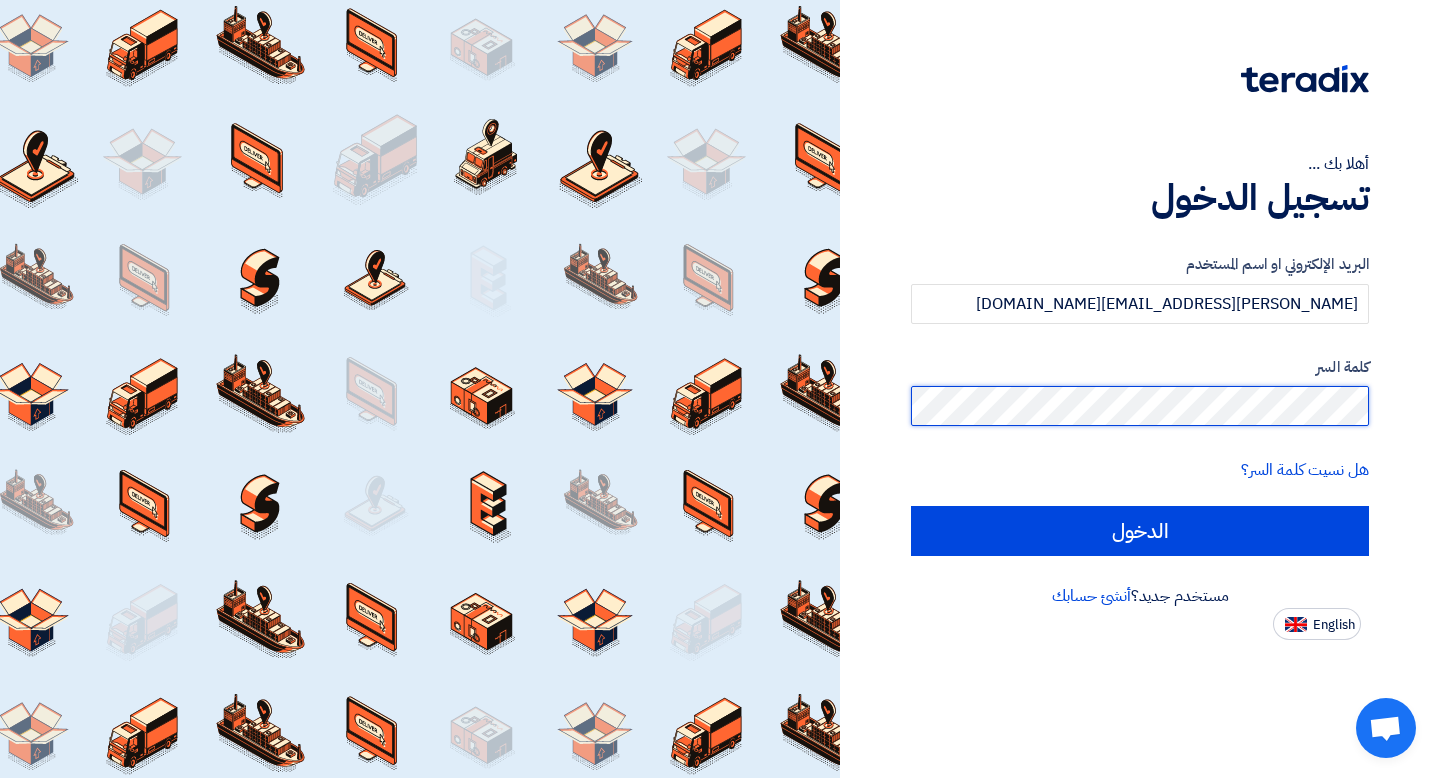 click on "الدخول" 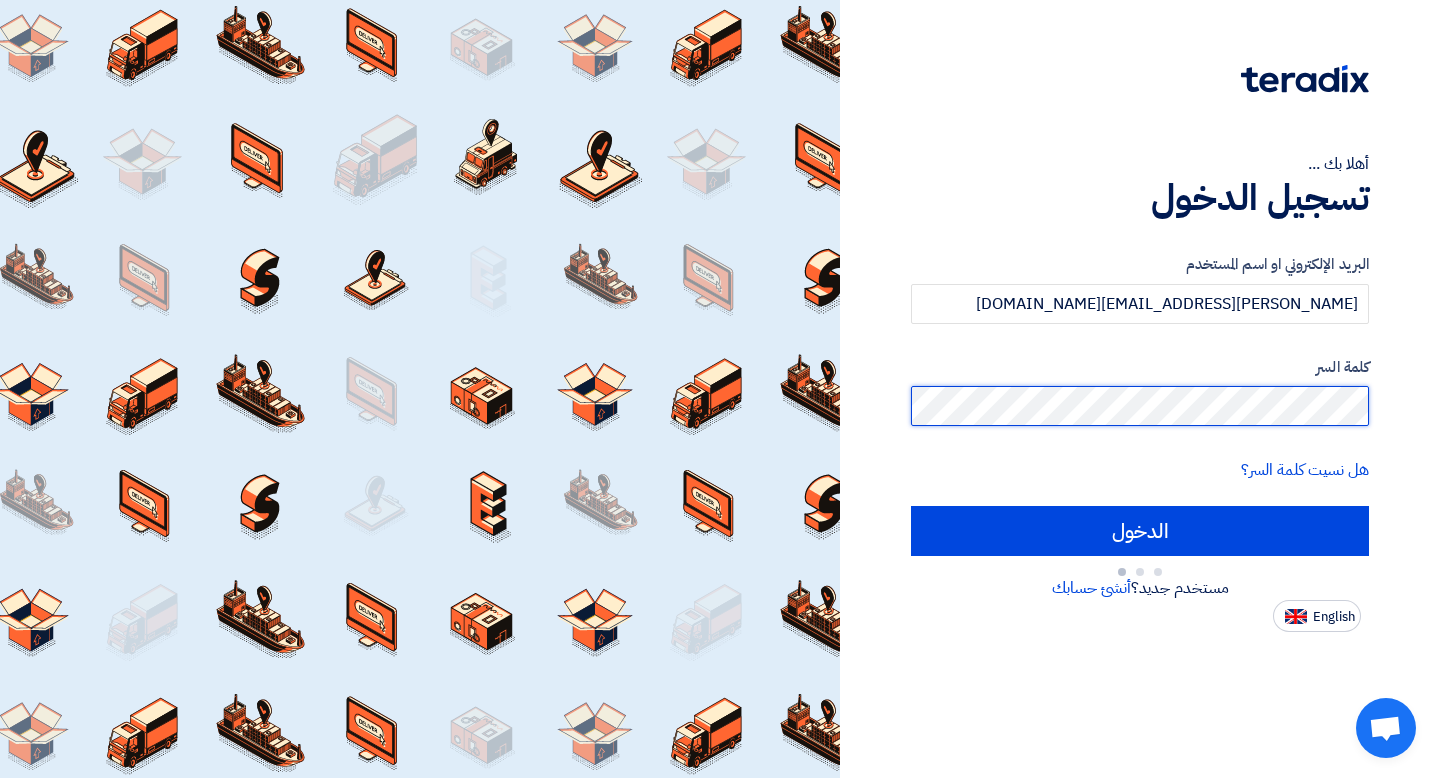 type on "Sign in" 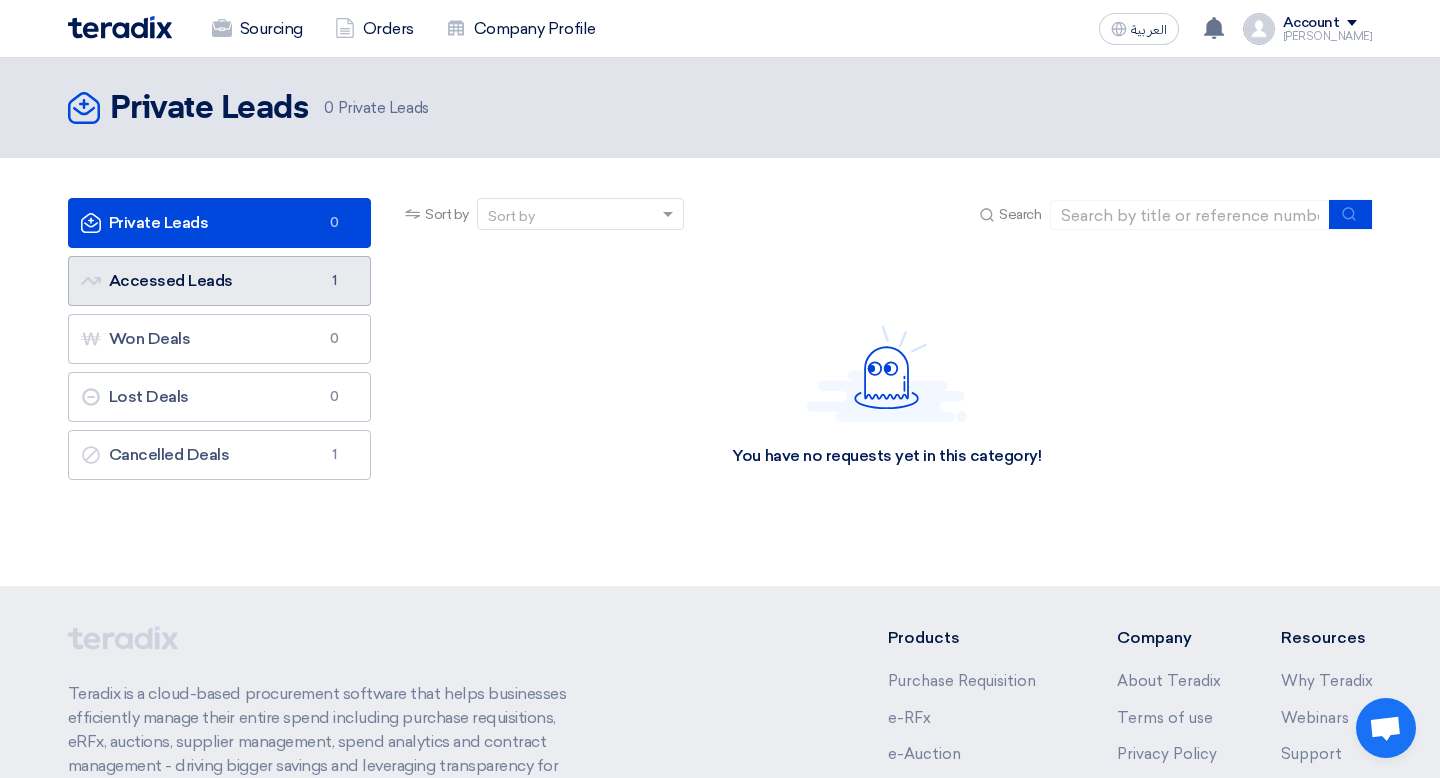 click on "Accessed Leads
Accessed Leads
1" 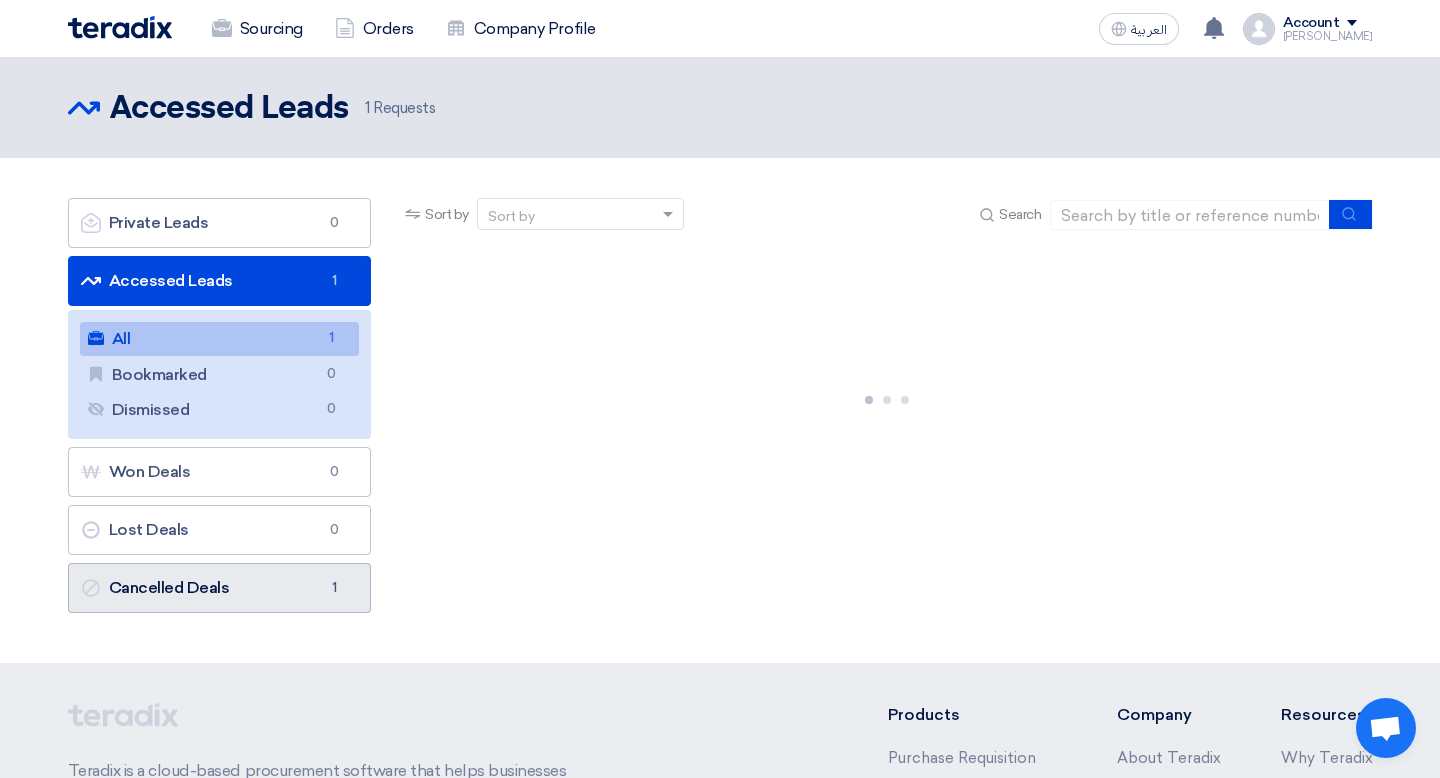click on "Cancelled Deals
Cancelled Deals
1" 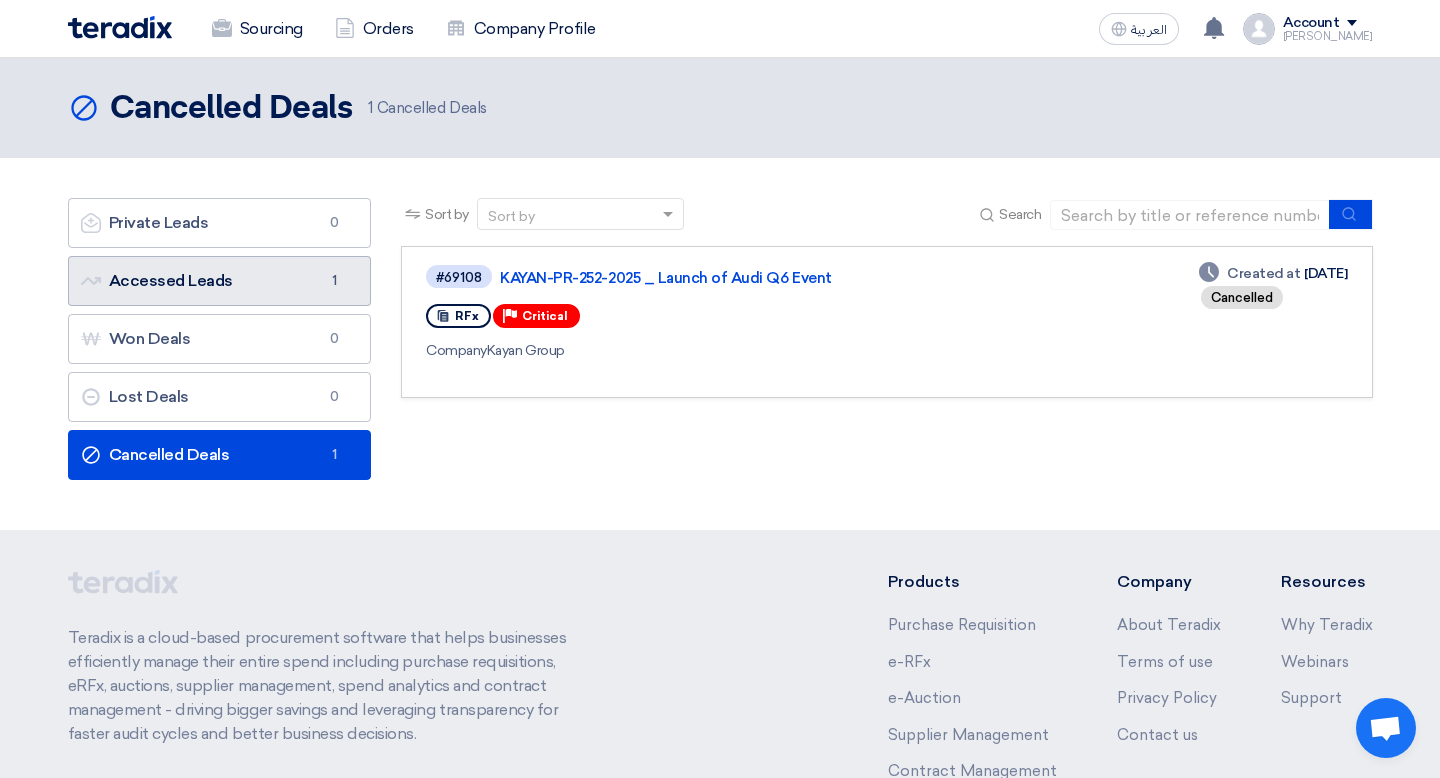 click on "Accessed Leads
Accessed Leads
1" 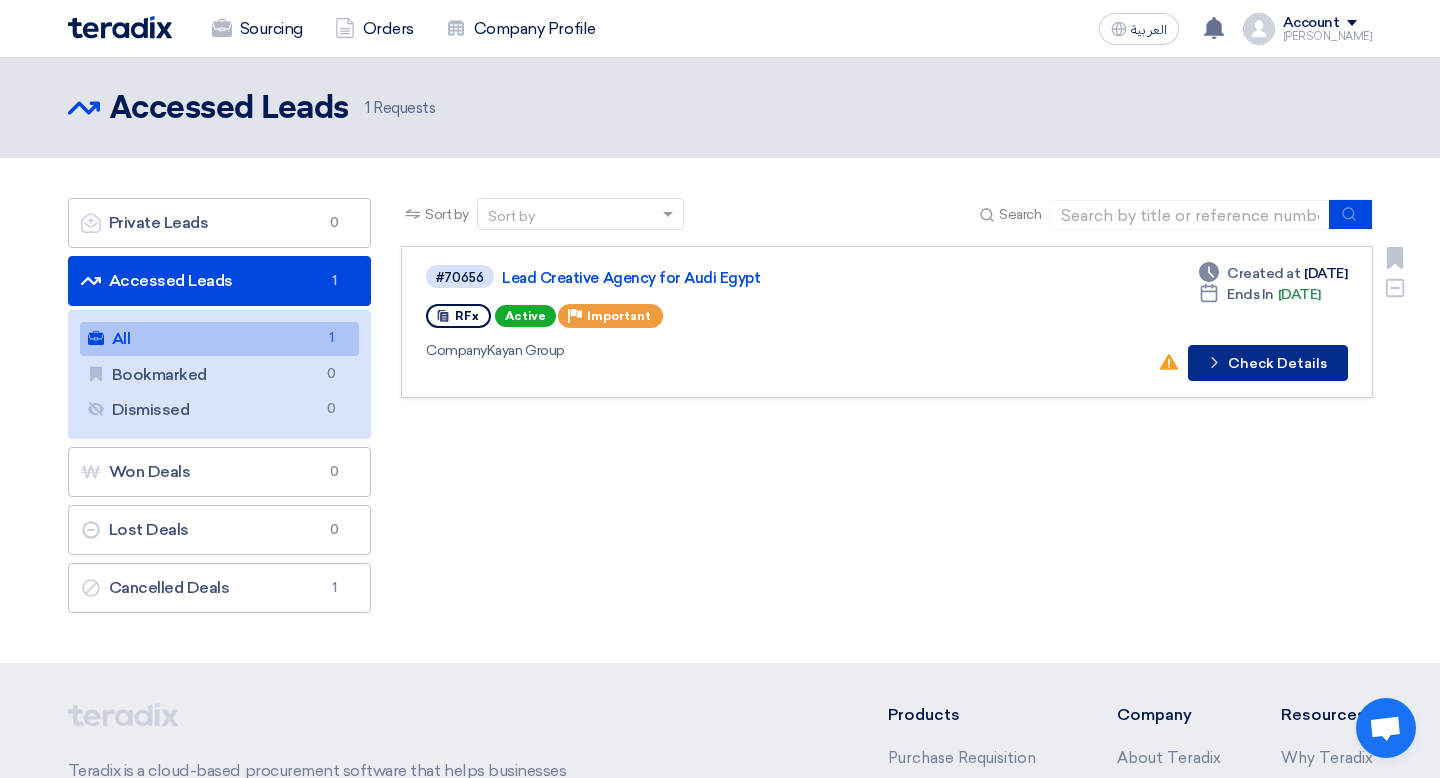 click on "Check details
Check Details" 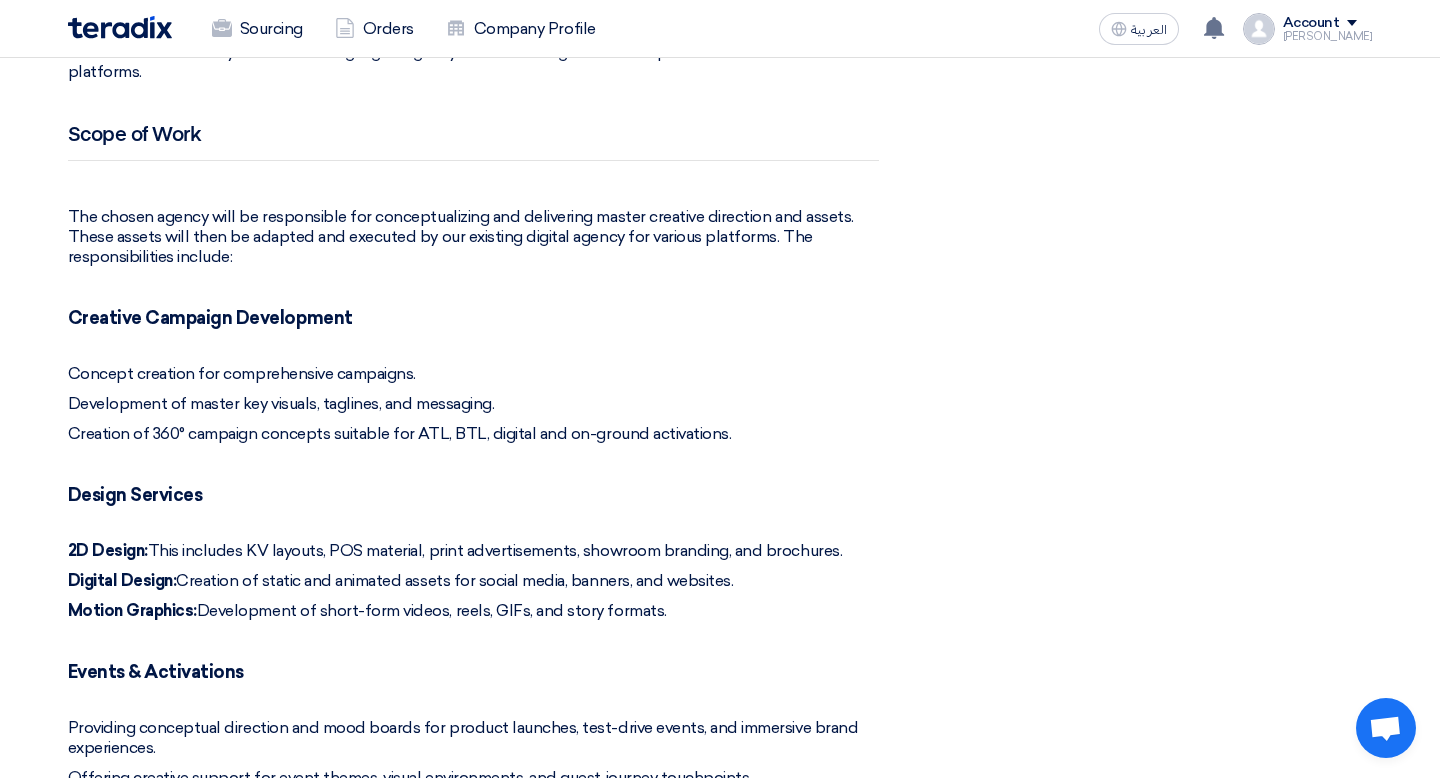 scroll, scrollTop: 1269, scrollLeft: 0, axis: vertical 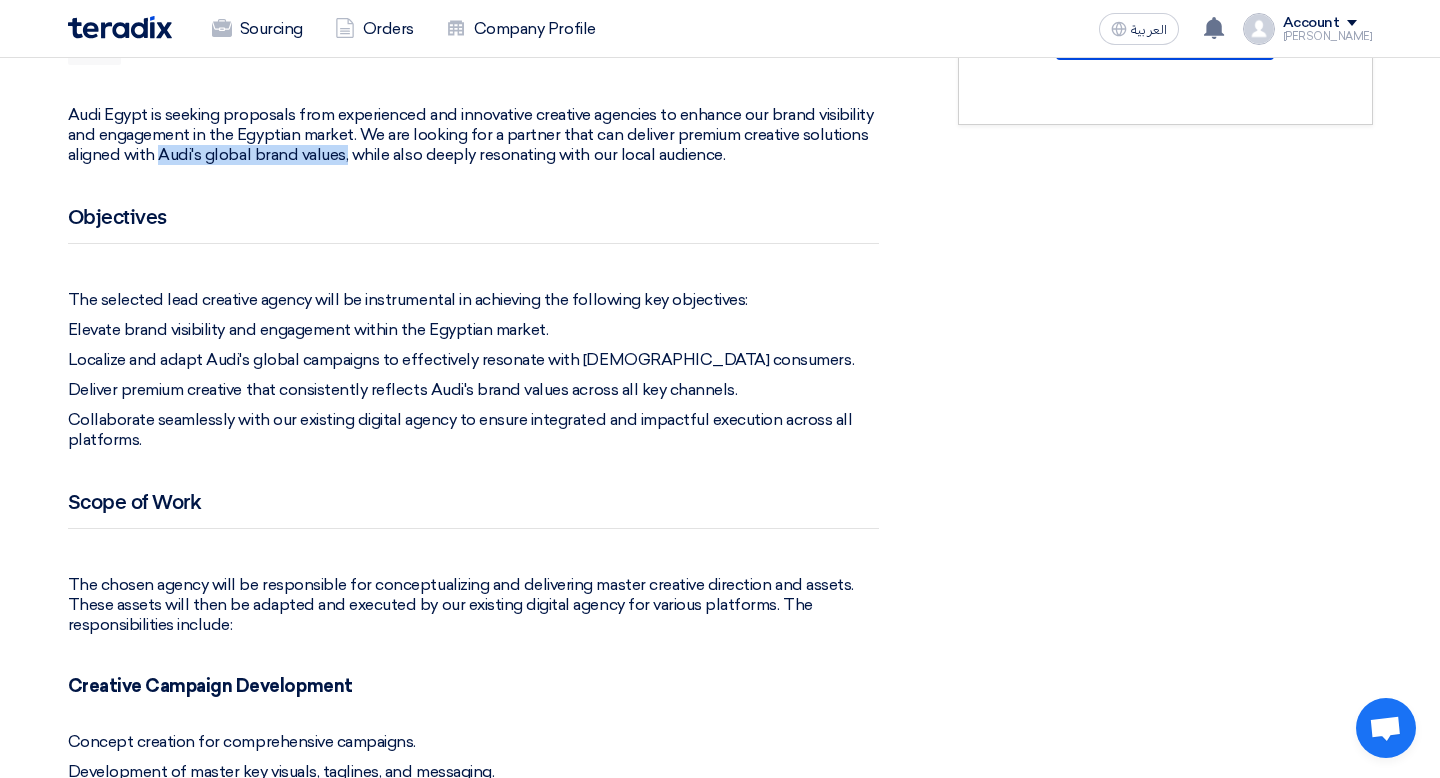 drag, startPoint x: 169, startPoint y: 106, endPoint x: 346, endPoint y: 108, distance: 177.01129 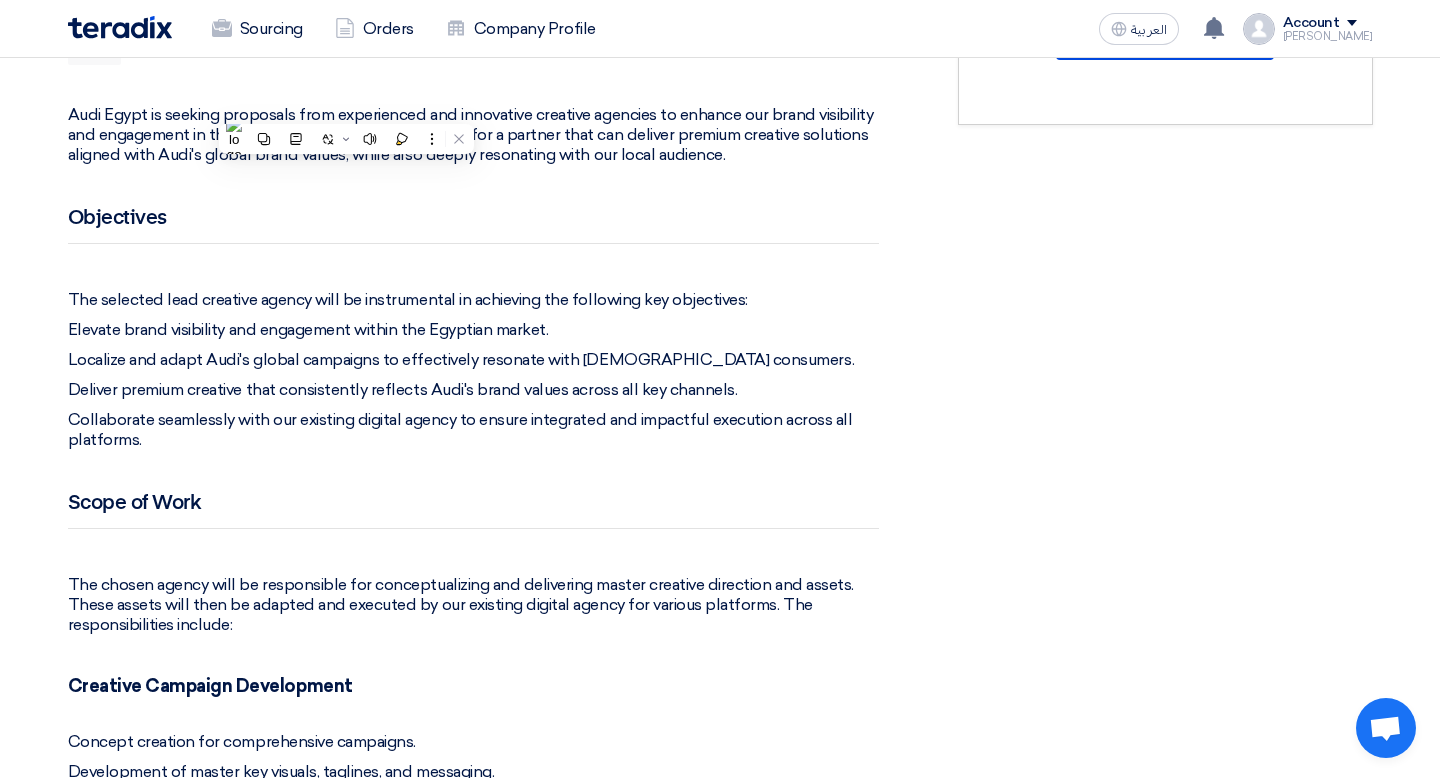 click on "Objectives" 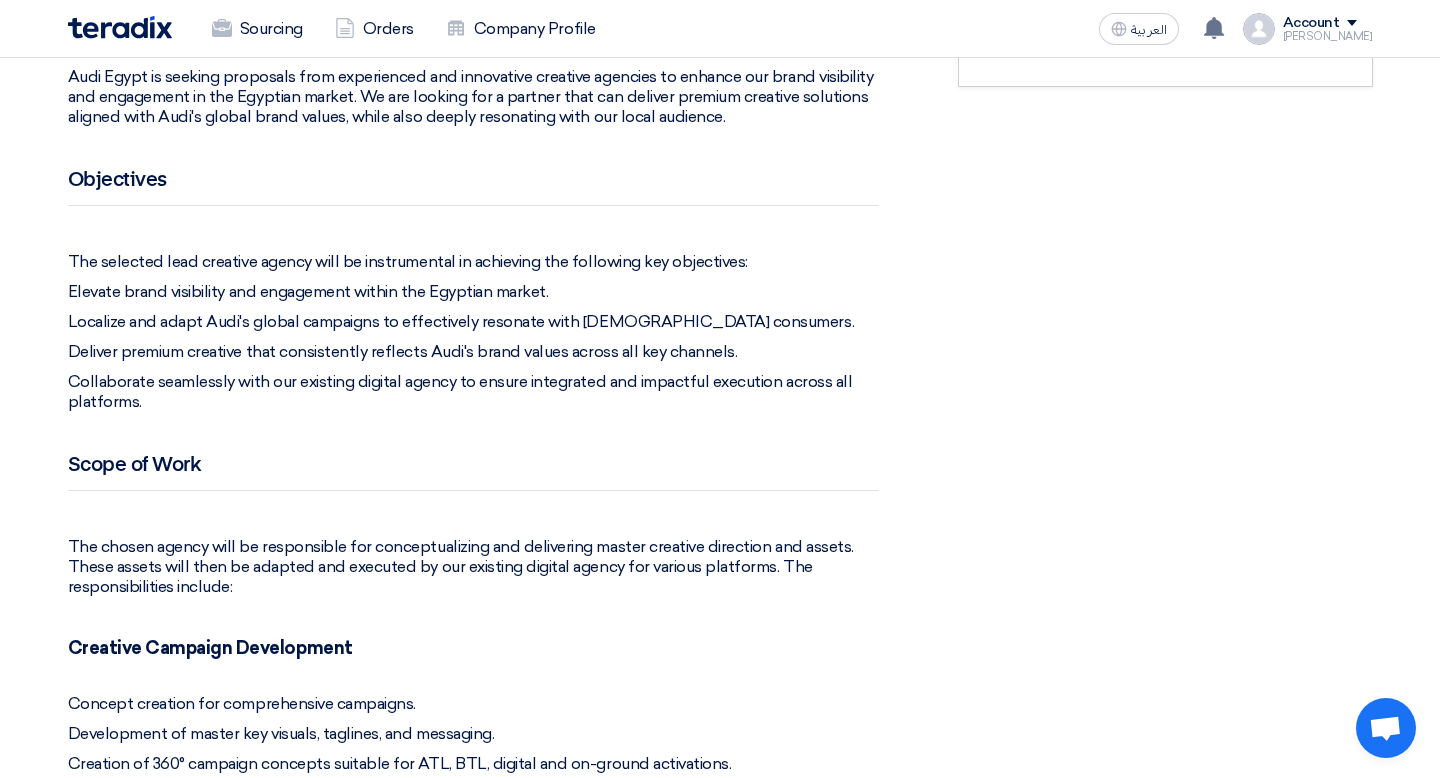 scroll, scrollTop: 870, scrollLeft: 0, axis: vertical 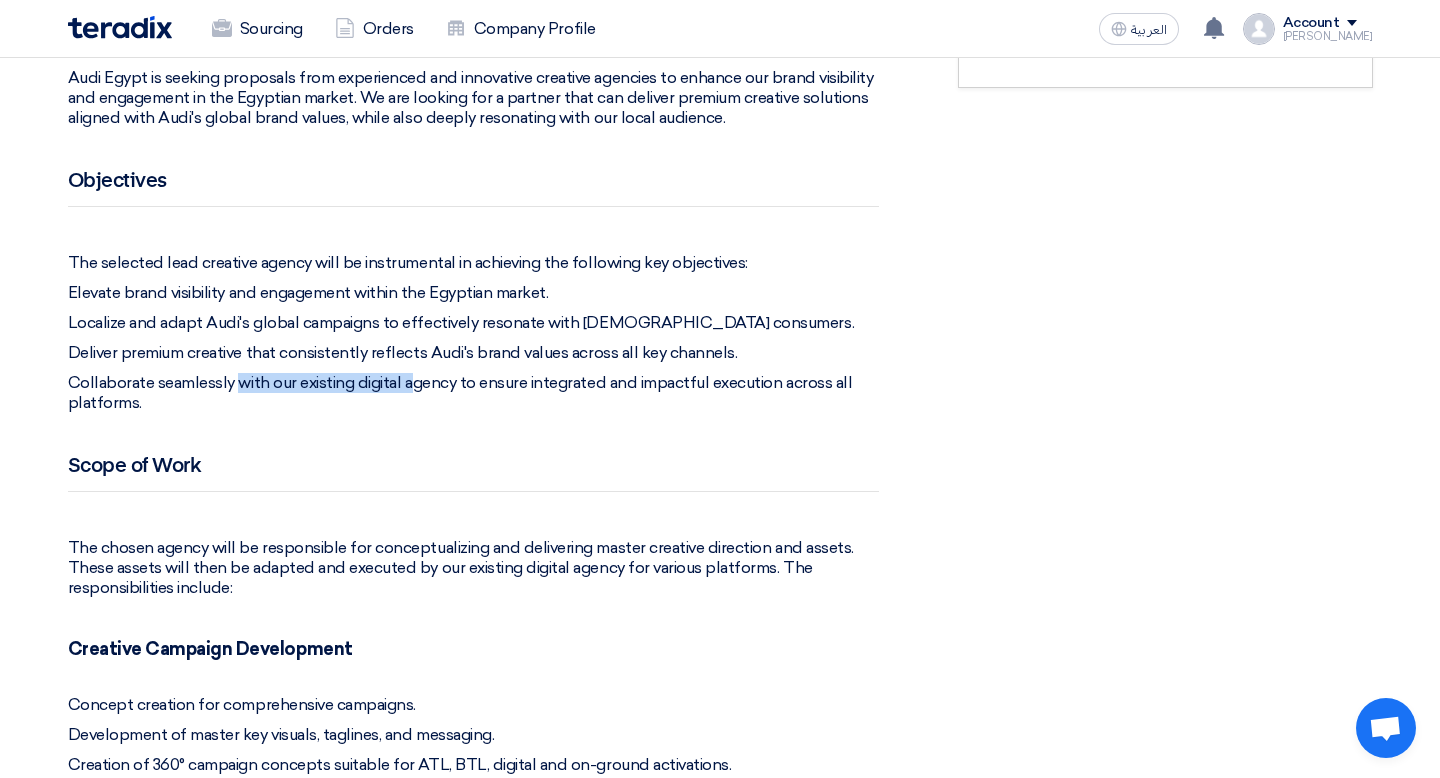 drag, startPoint x: 242, startPoint y: 334, endPoint x: 410, endPoint y: 334, distance: 168 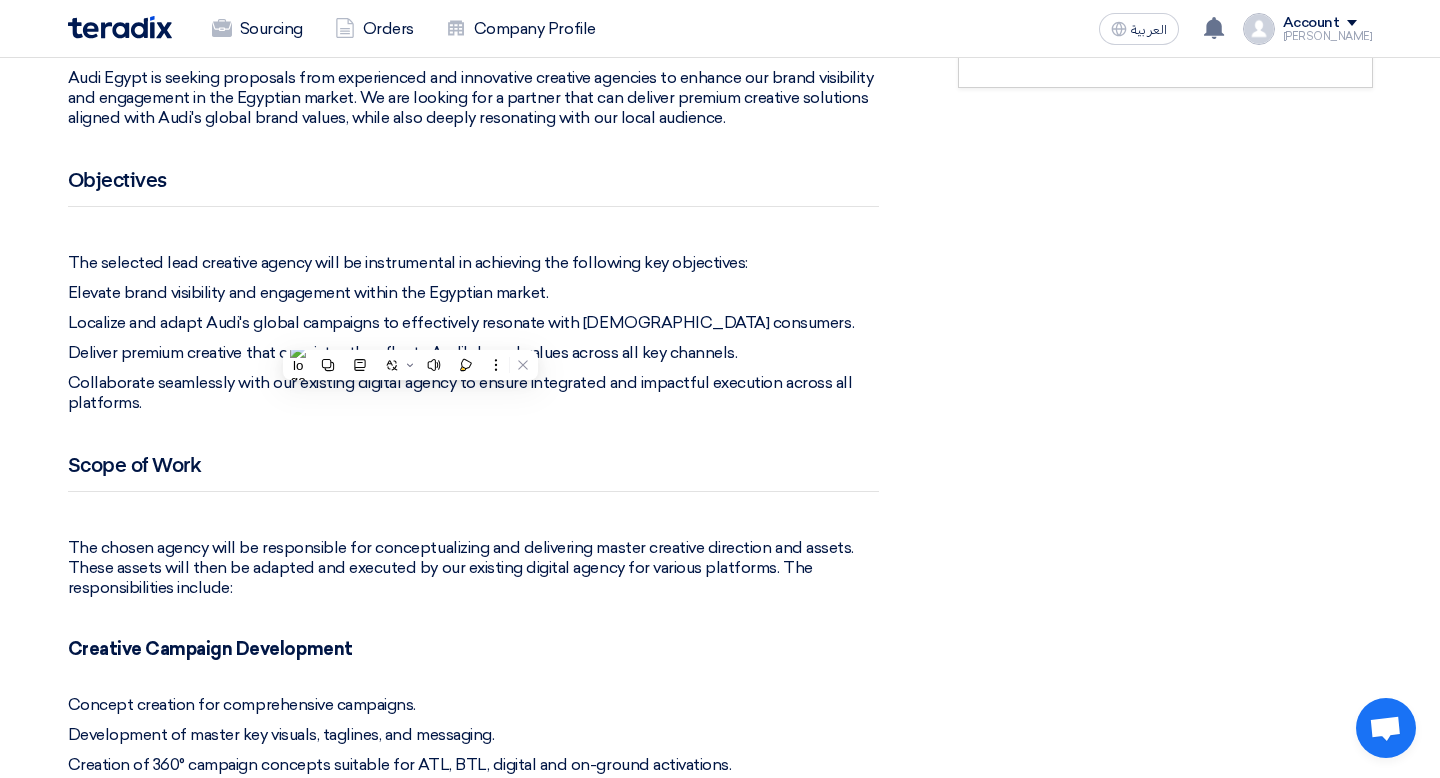 click on "Collaborate seamlessly with our existing digital agency to ensure integrated and impactful execution across all platforms." 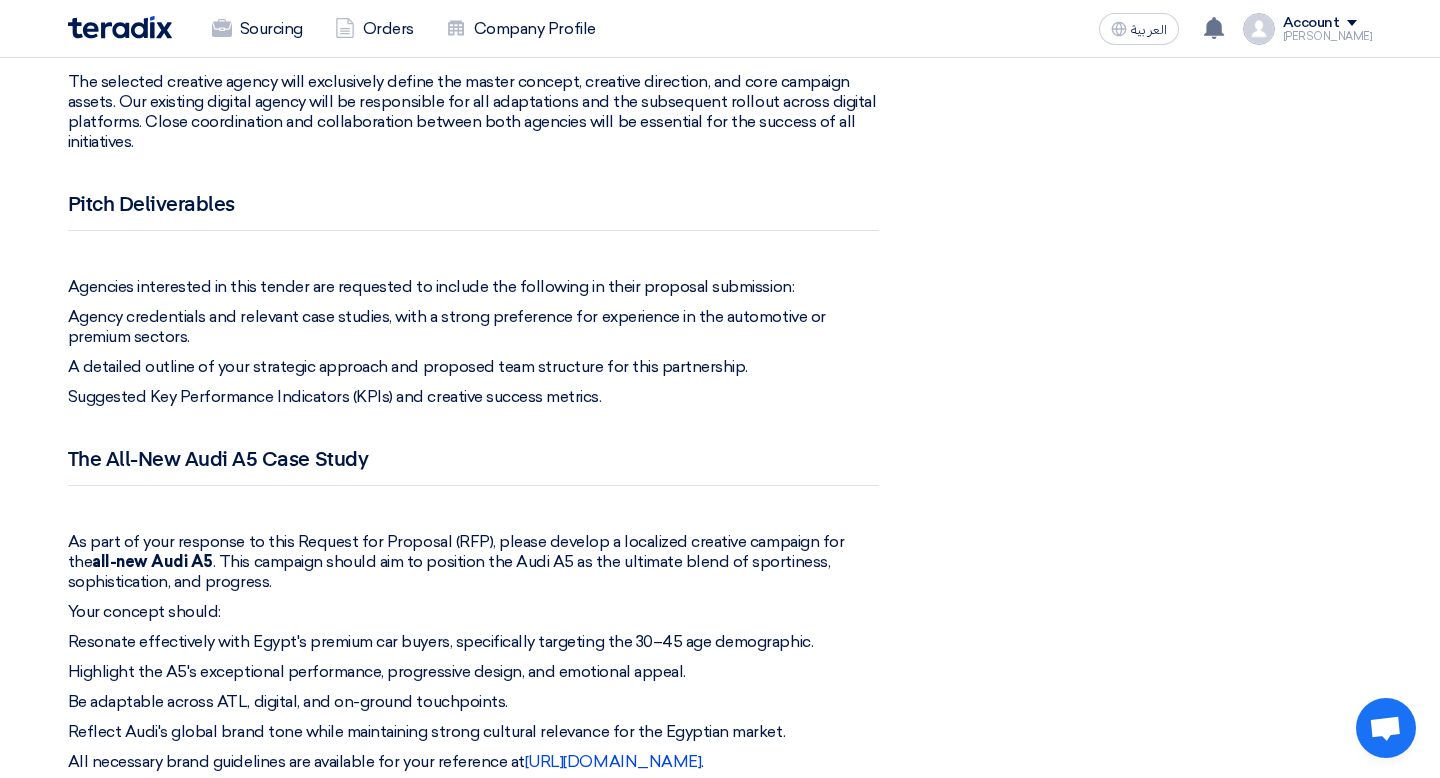 scroll, scrollTop: 2308, scrollLeft: 0, axis: vertical 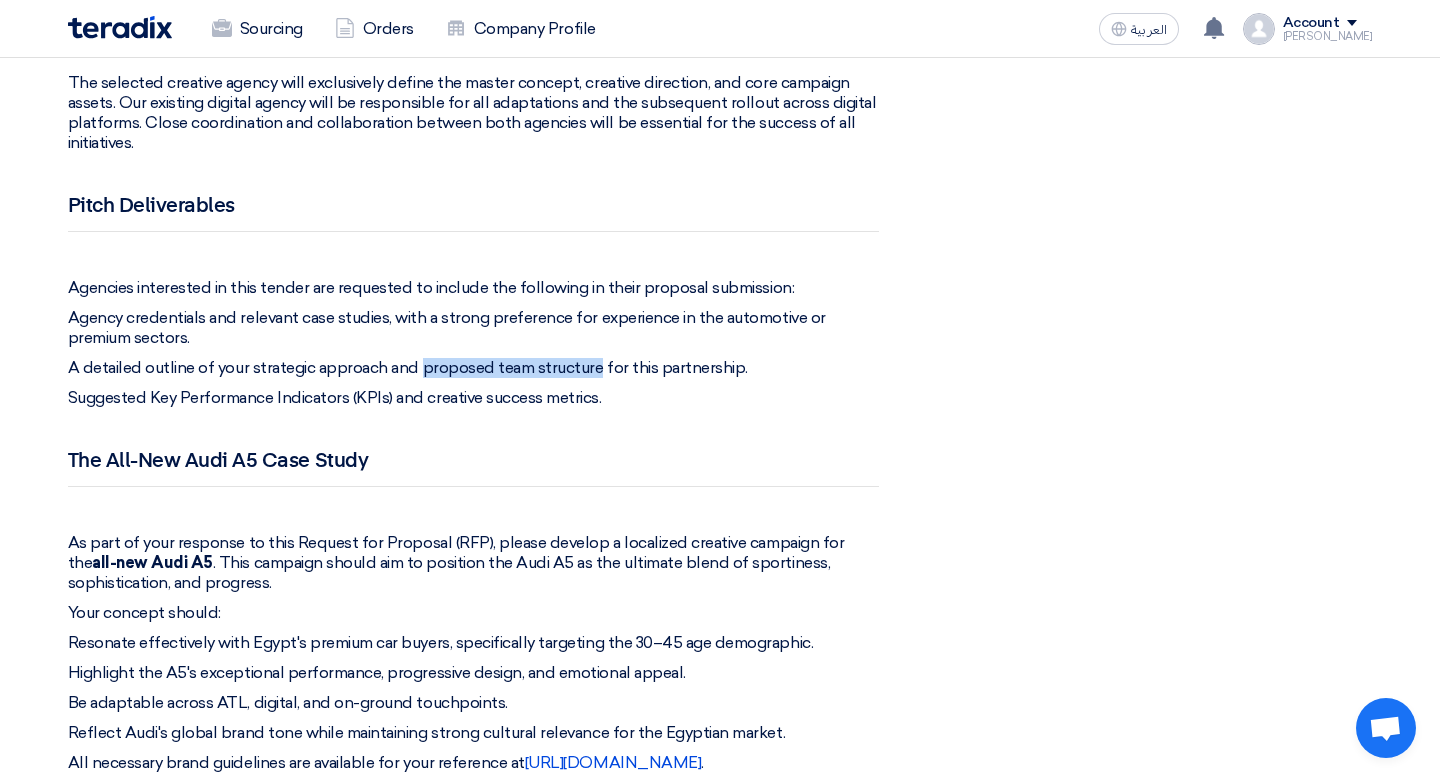drag, startPoint x: 595, startPoint y: 320, endPoint x: 419, endPoint y: 312, distance: 176.18172 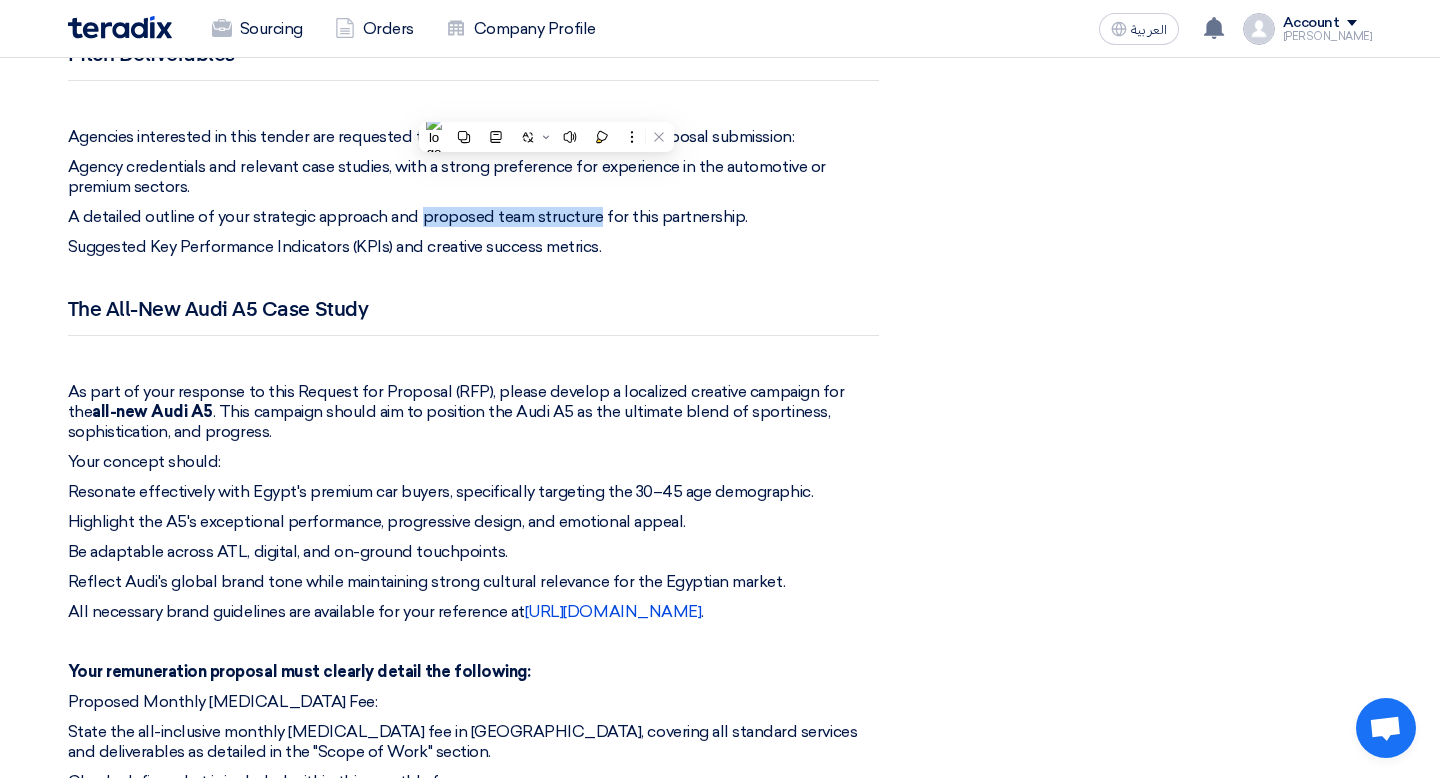 scroll, scrollTop: 2458, scrollLeft: 0, axis: vertical 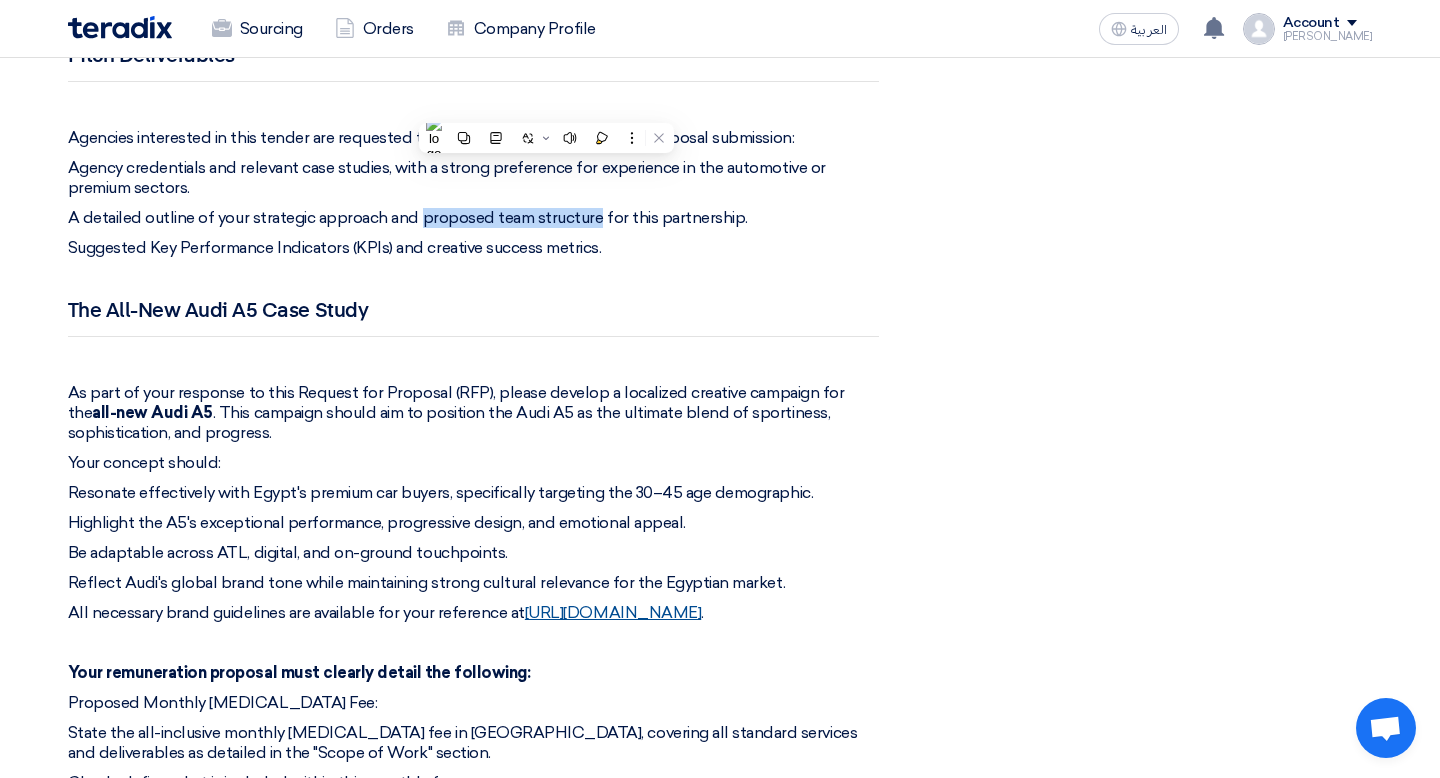 click on "[URL][DOMAIN_NAME]" 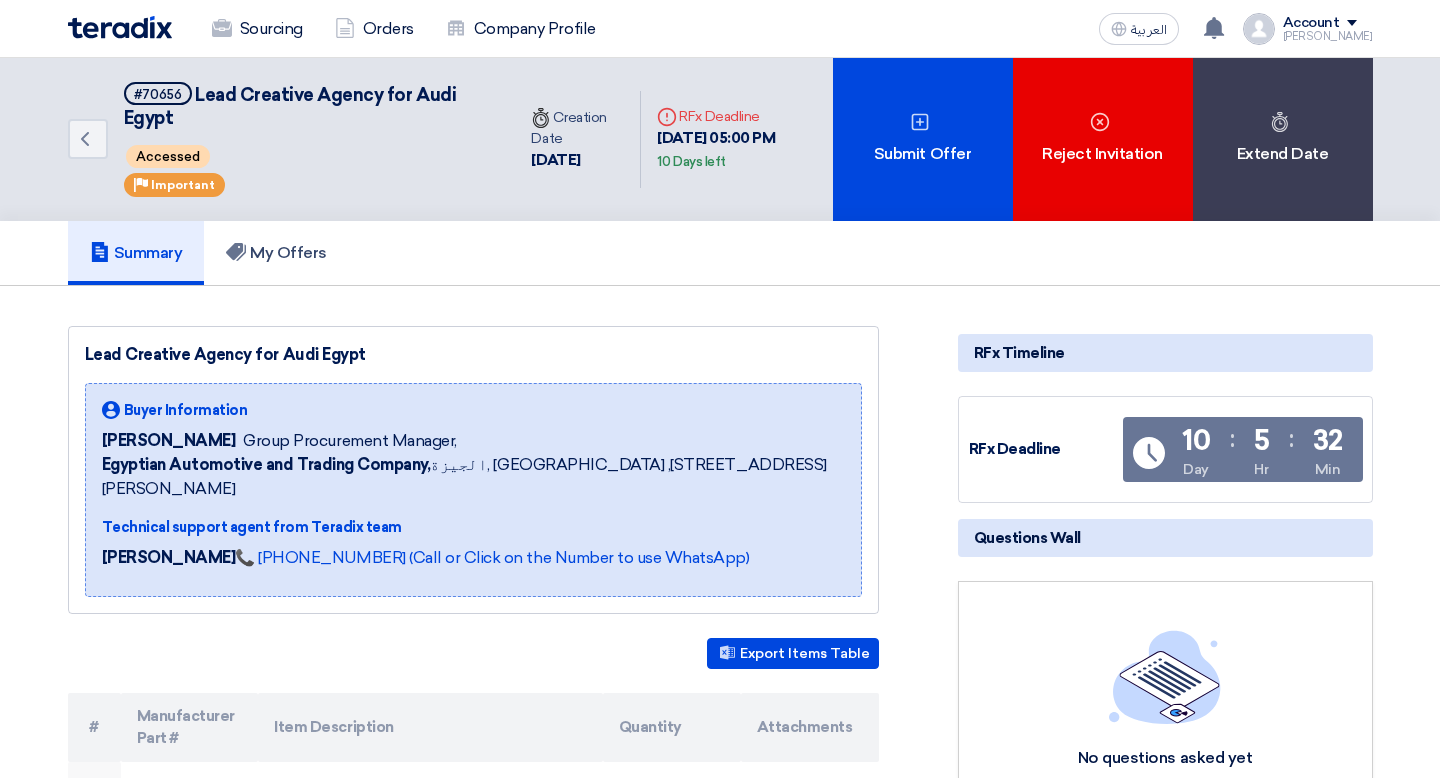 scroll, scrollTop: 2454, scrollLeft: 0, axis: vertical 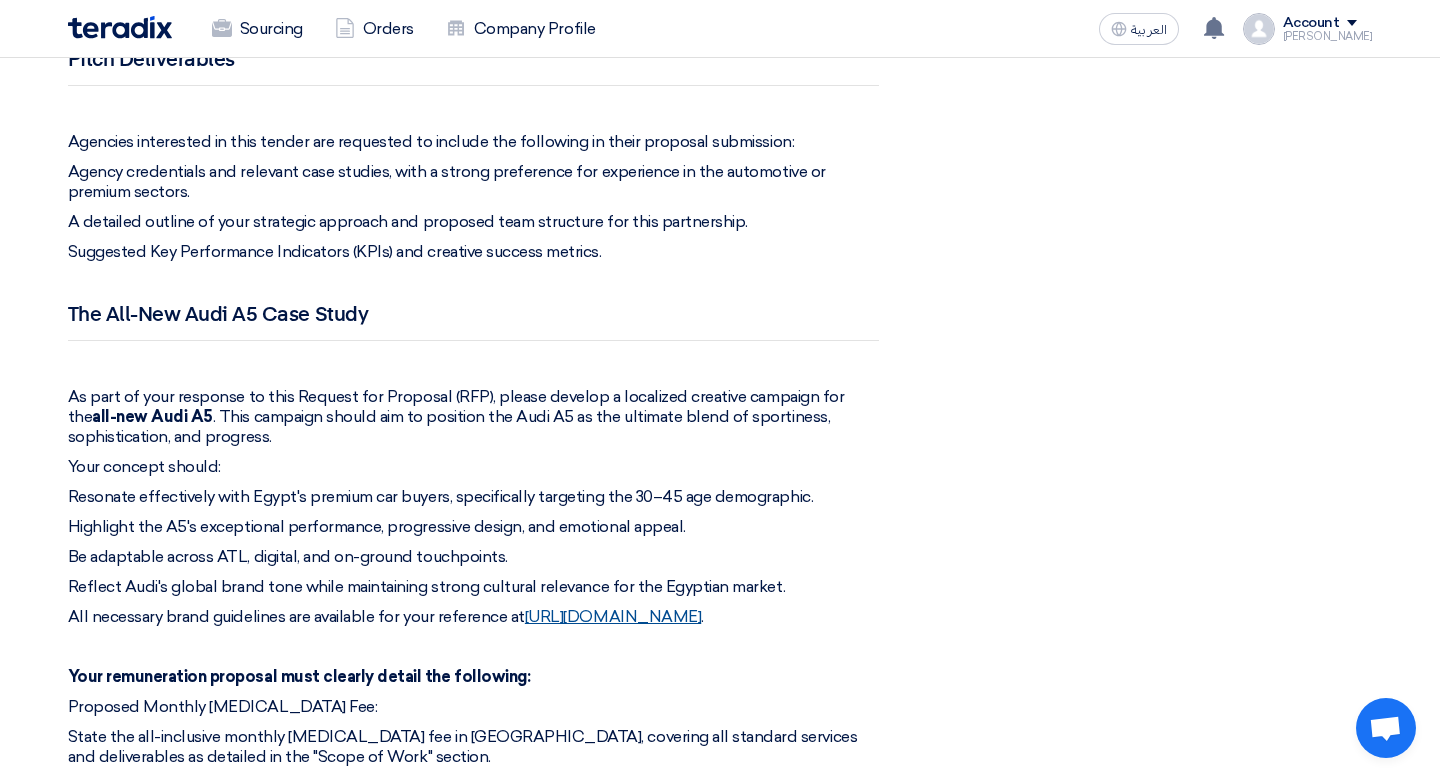click on "[URL][DOMAIN_NAME]" 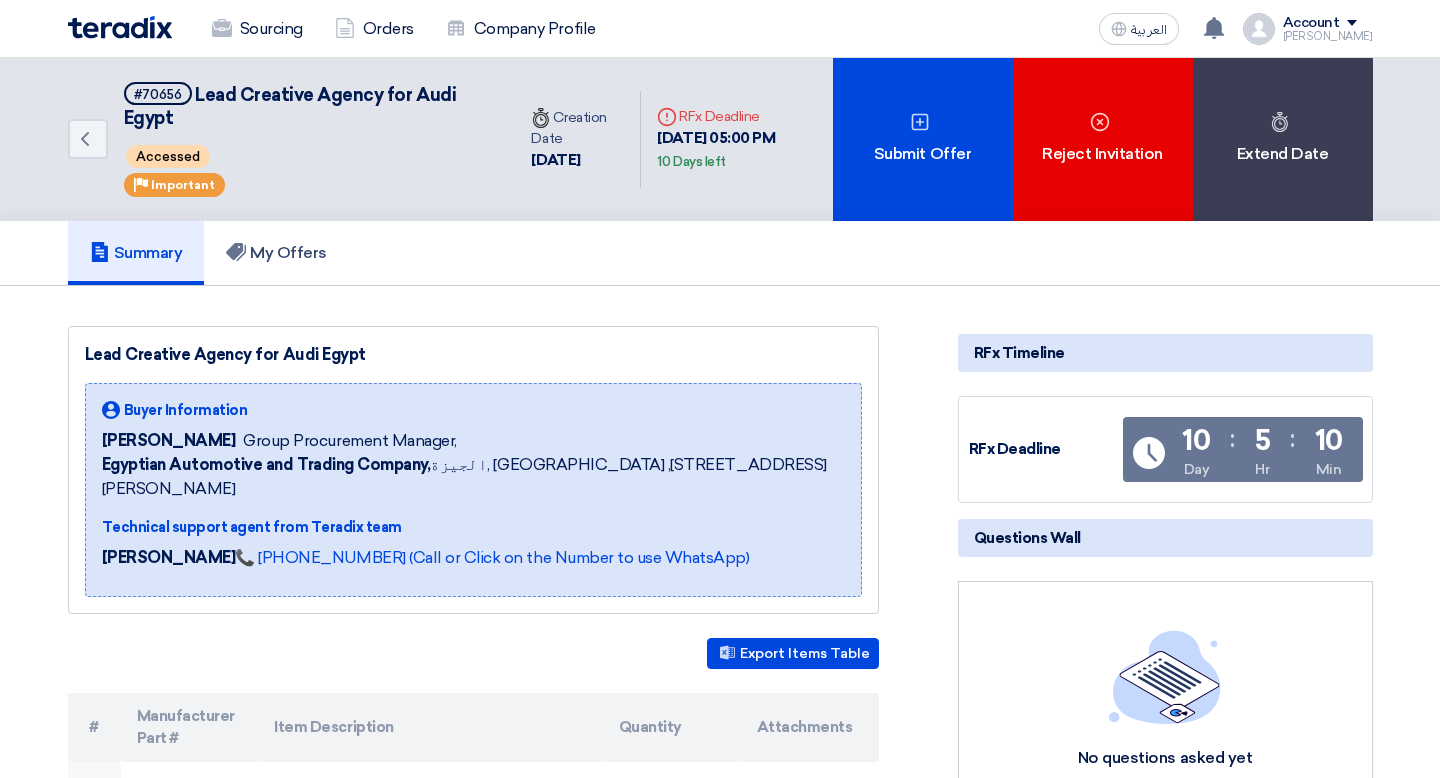 scroll, scrollTop: 2454, scrollLeft: 0, axis: vertical 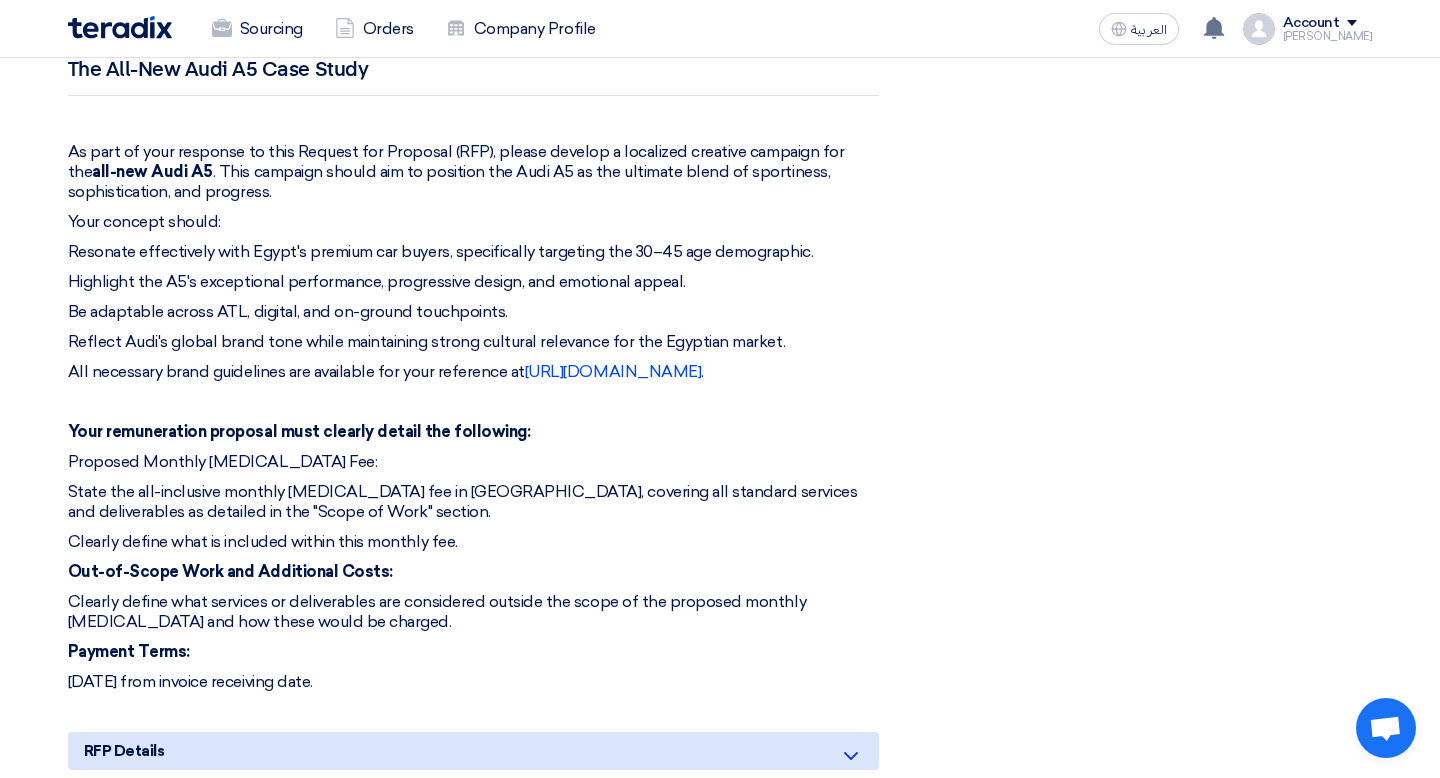click on "Account" 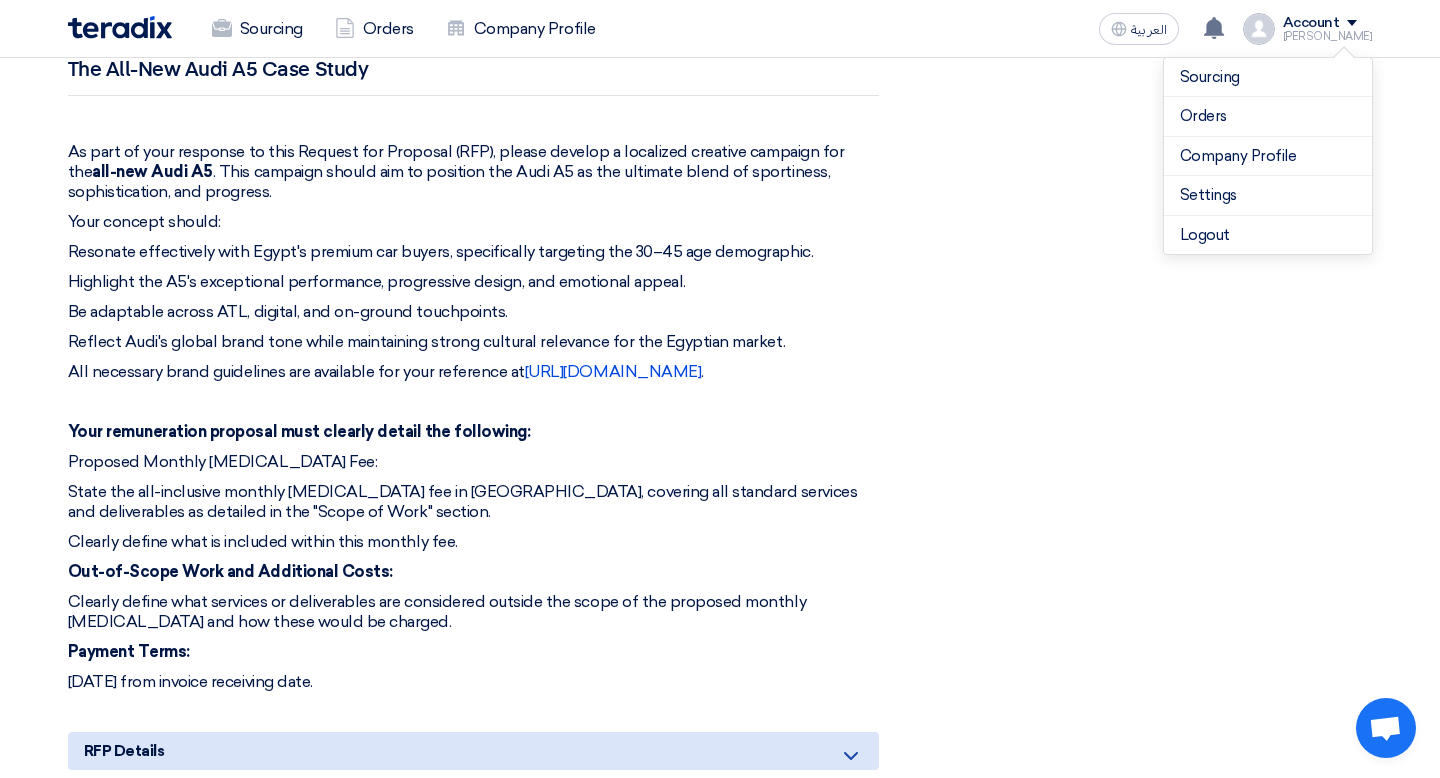 click on "Account" 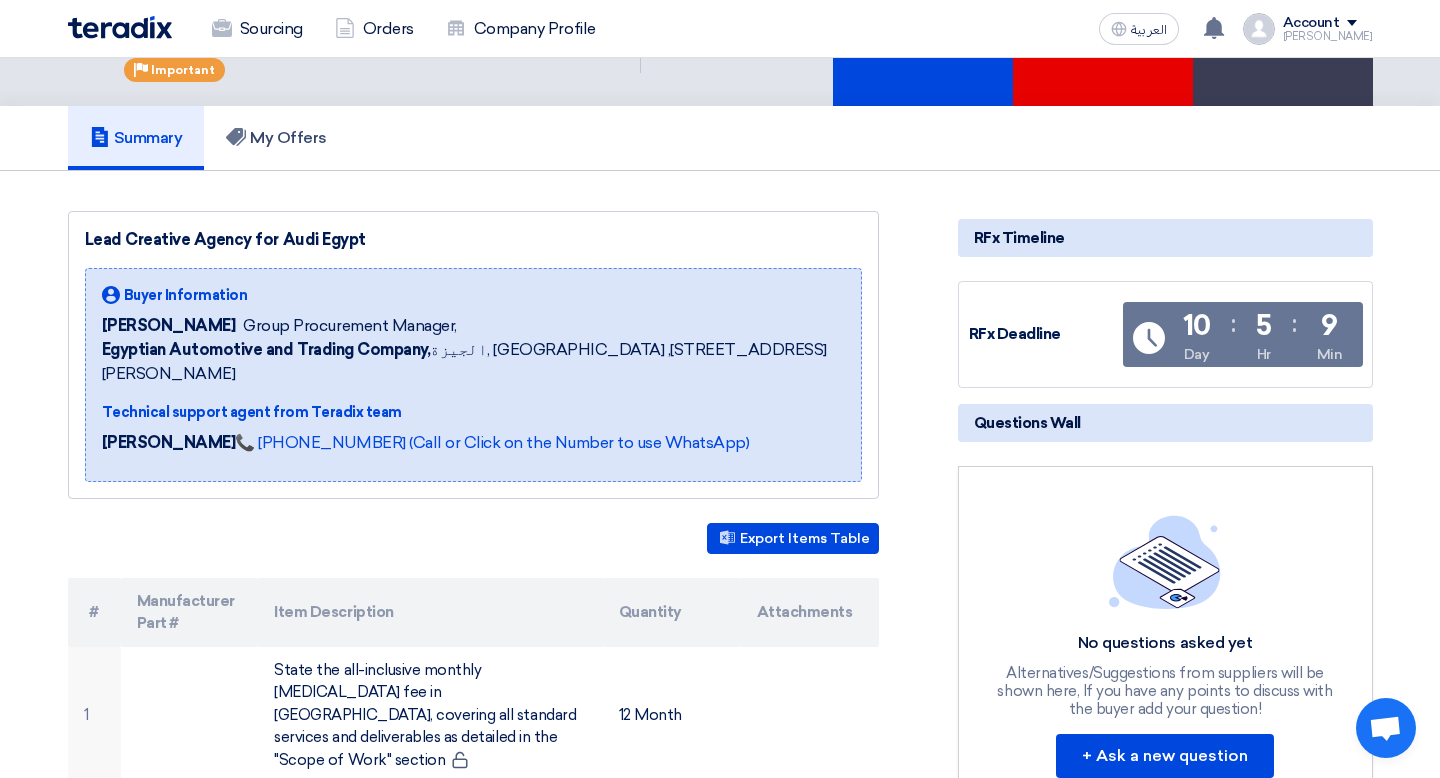 scroll, scrollTop: 0, scrollLeft: 0, axis: both 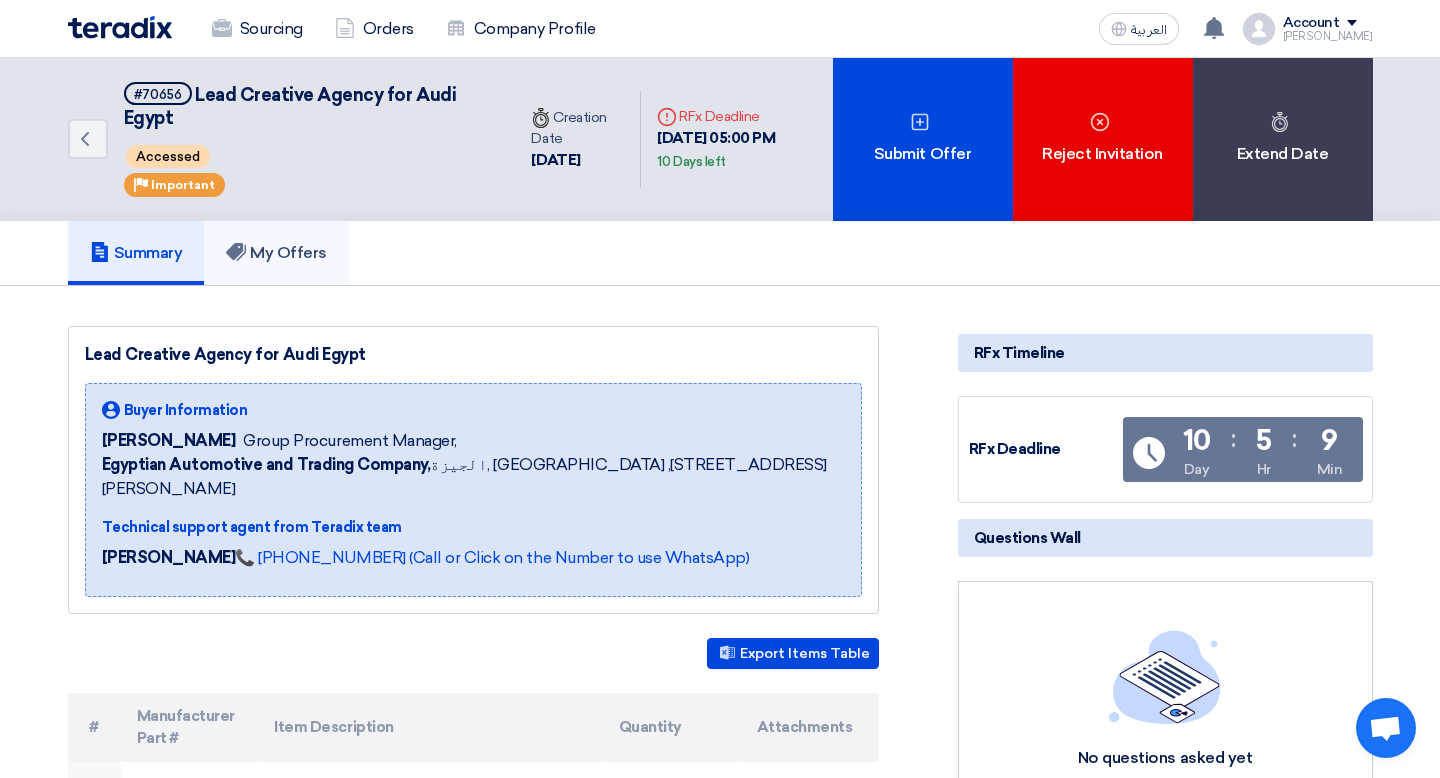 click on "My Offers" 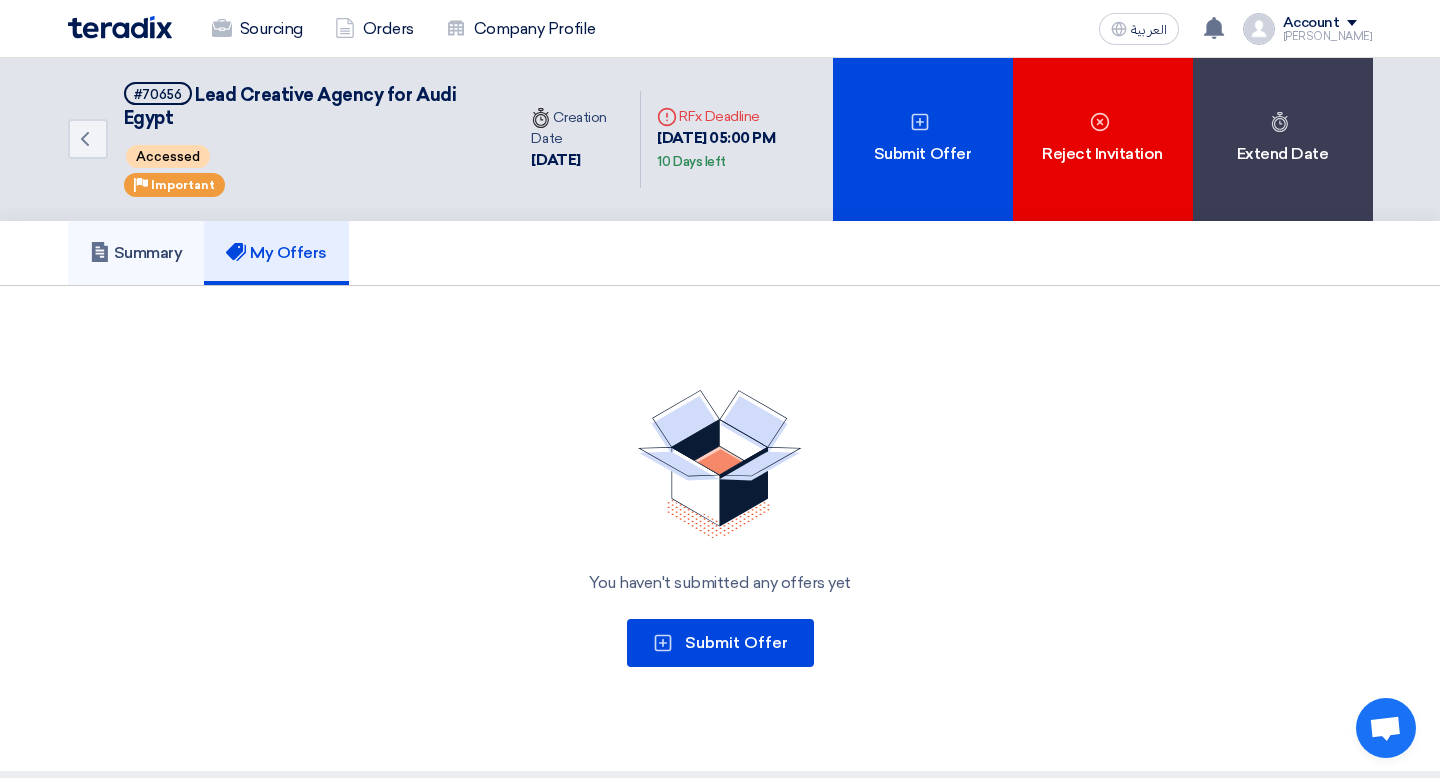 click on "Summary" 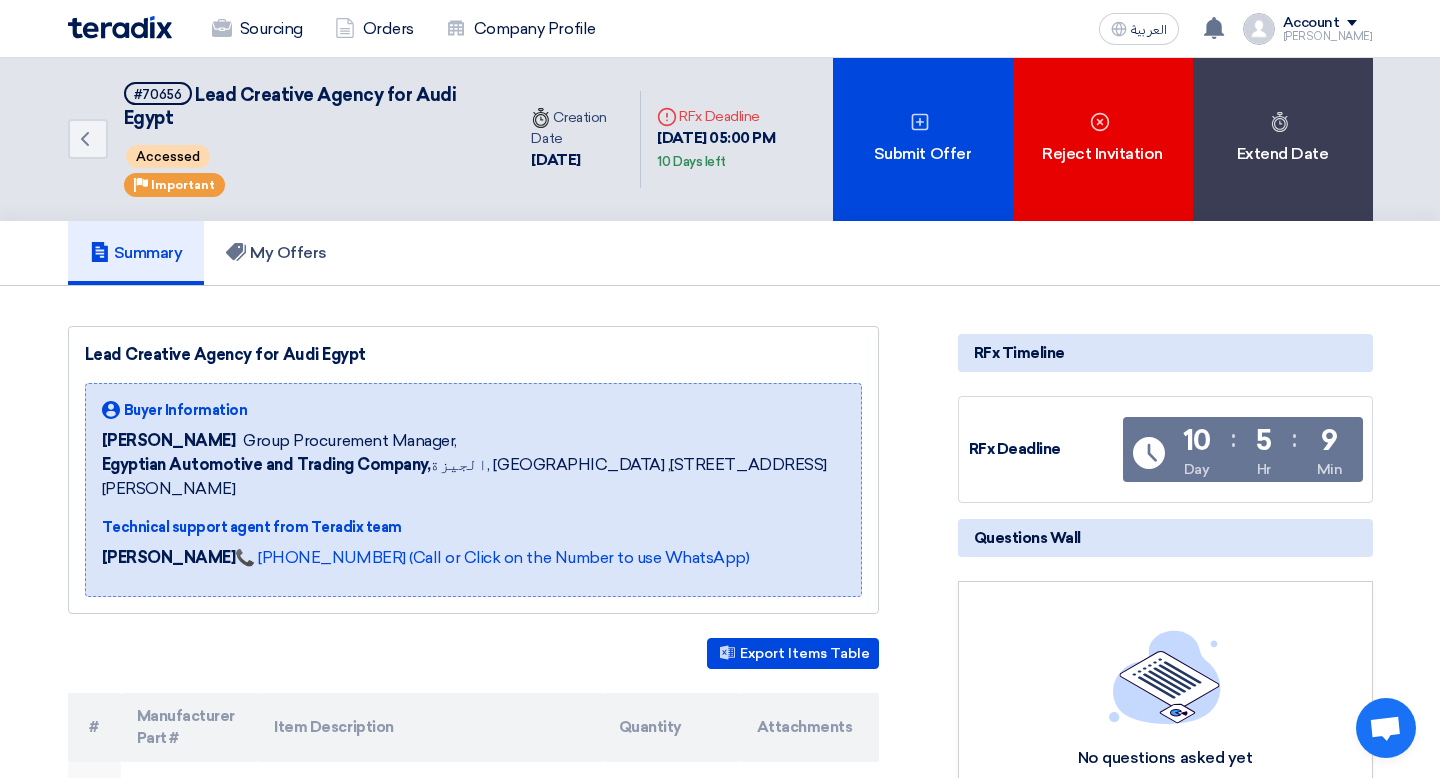 click on "Account" 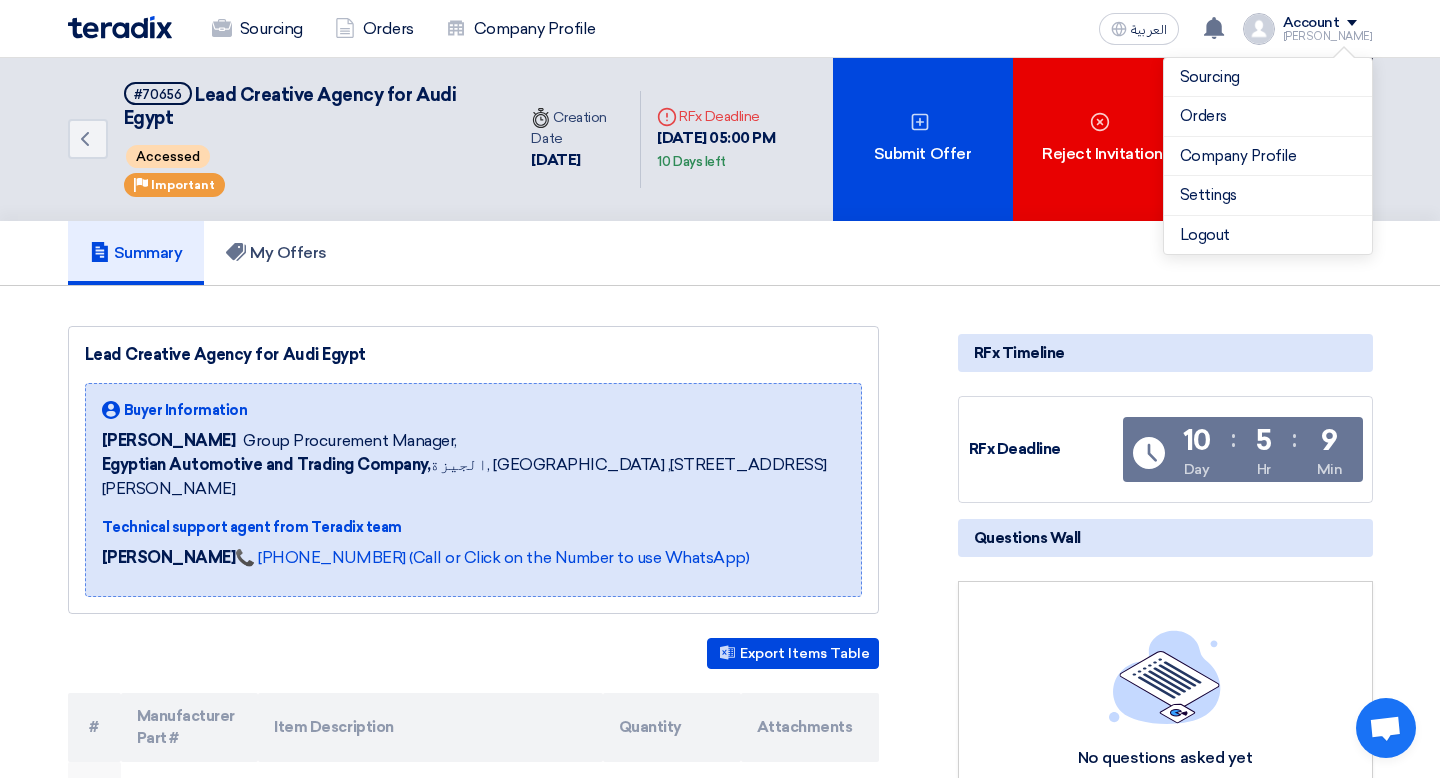 click on "Account" 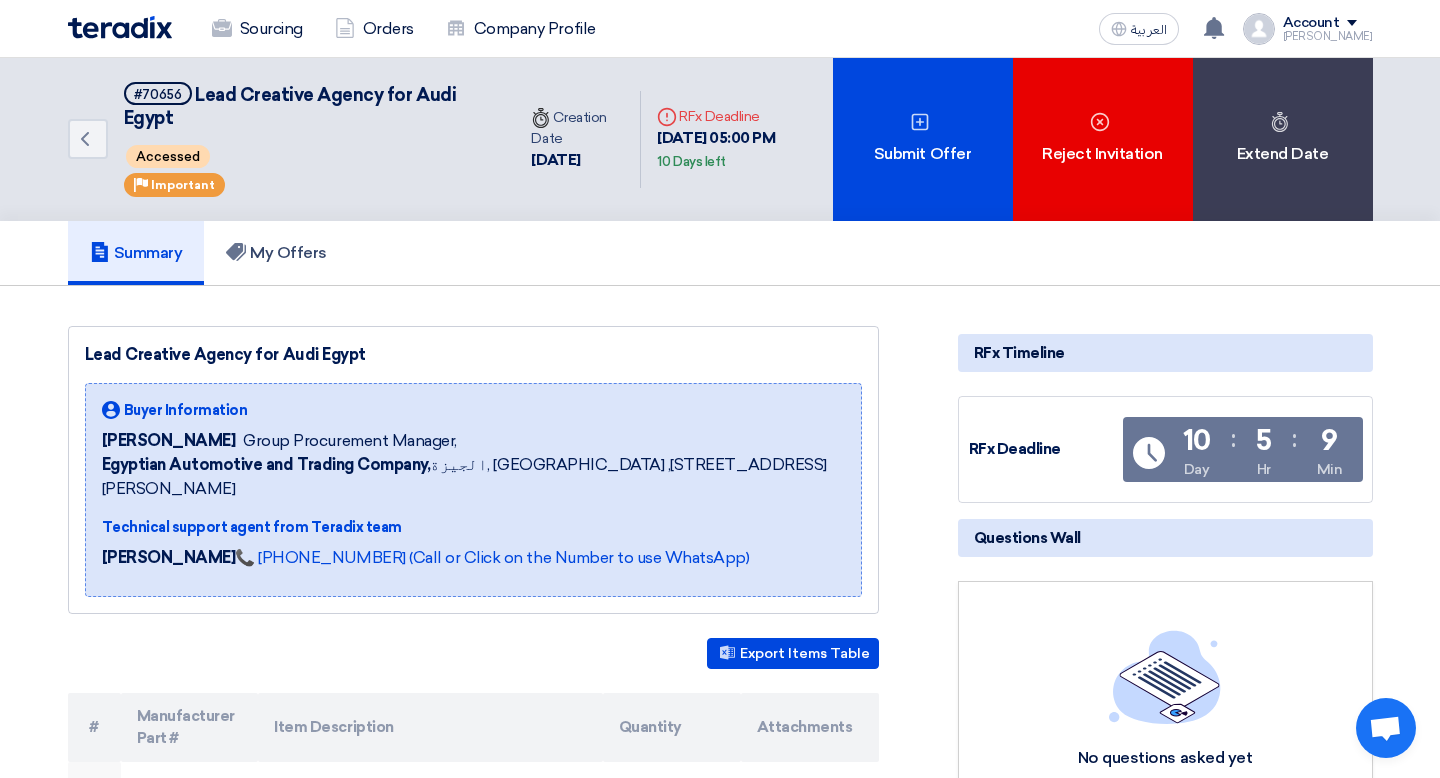 click on "Account" 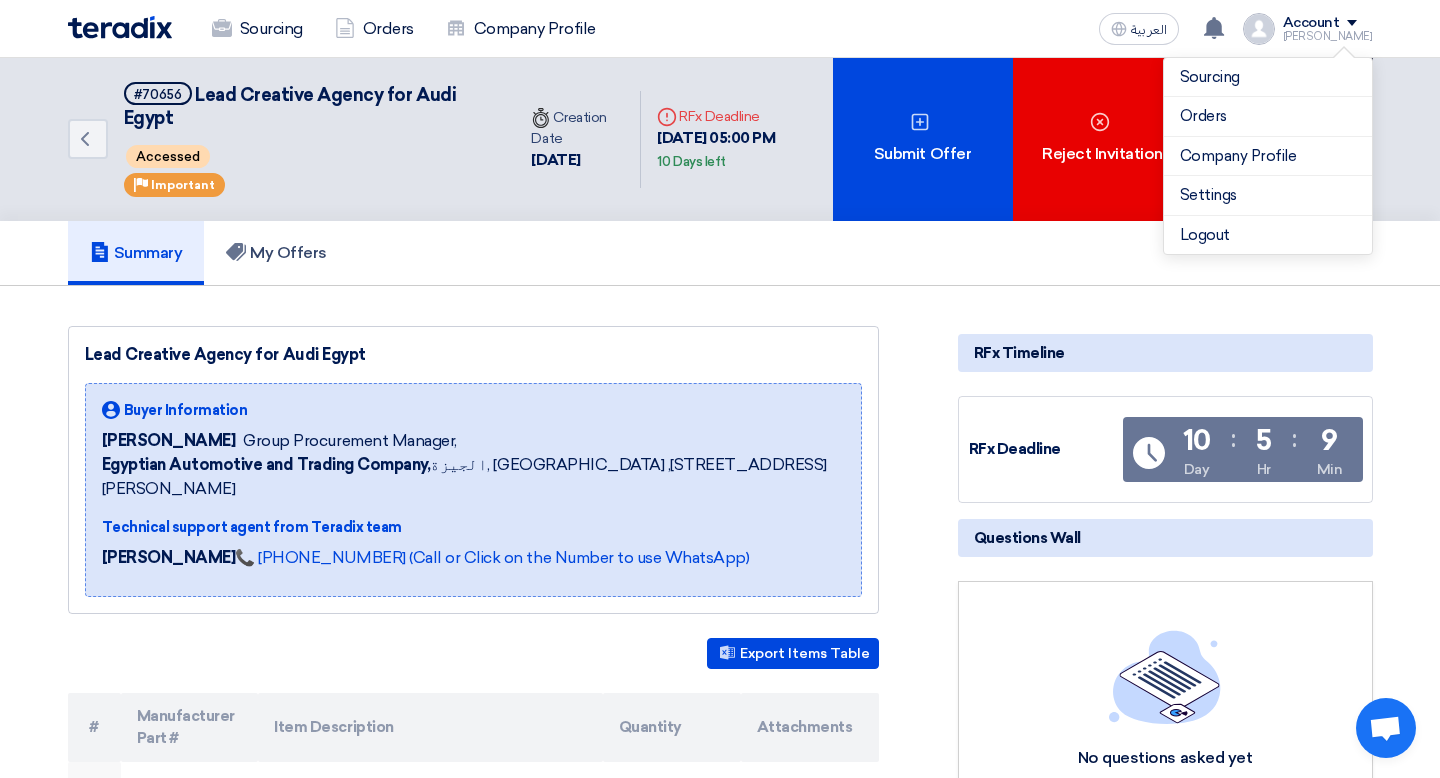click on "[PERSON_NAME]" 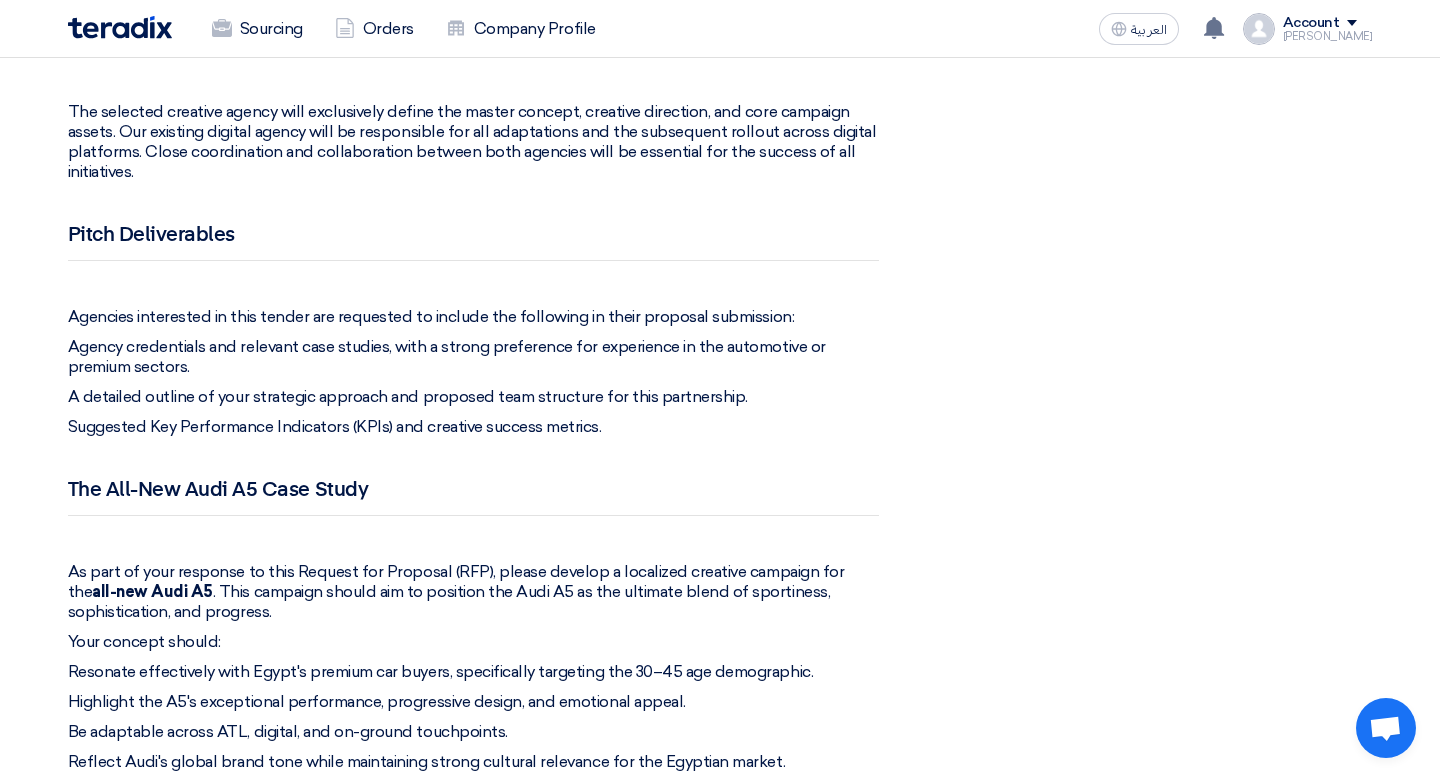 scroll, scrollTop: 2277, scrollLeft: 0, axis: vertical 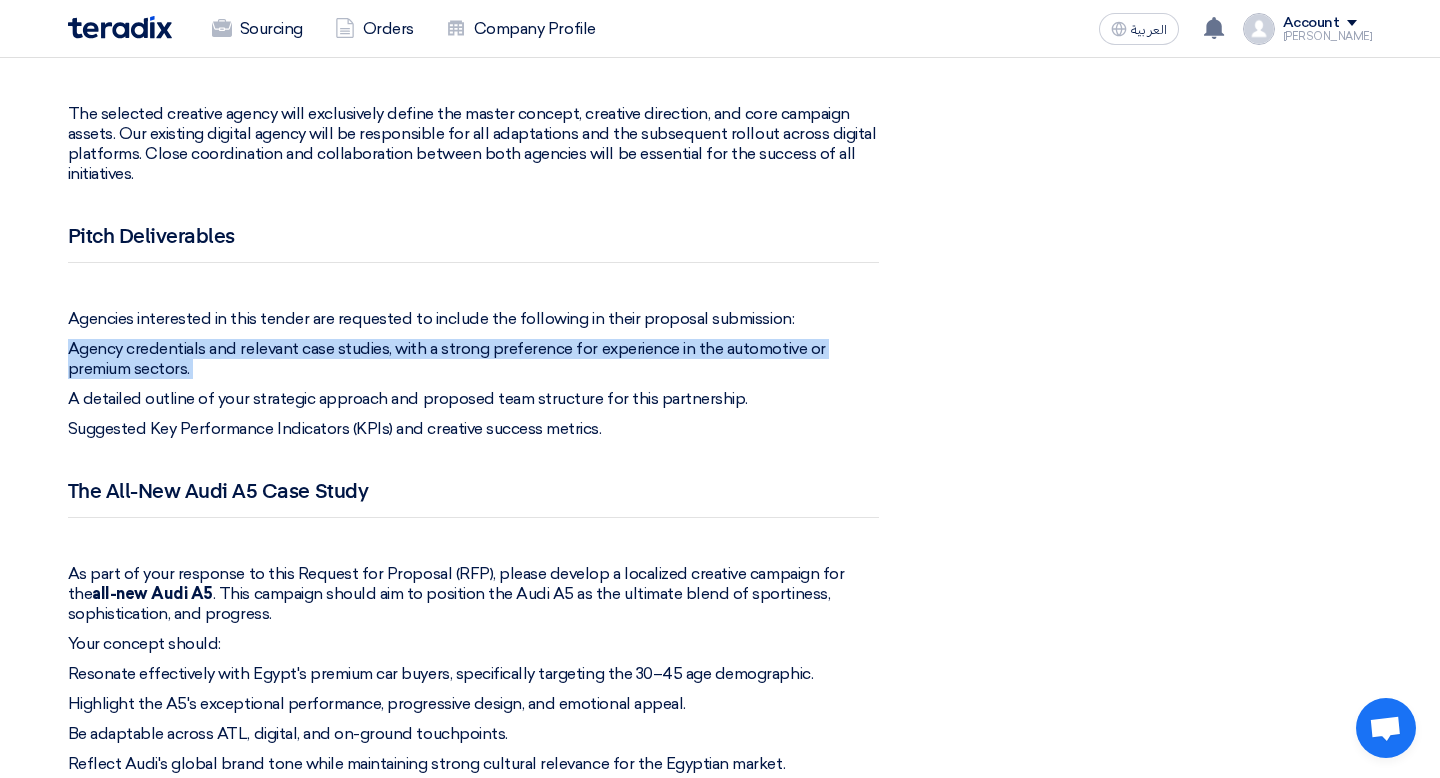 drag, startPoint x: 61, startPoint y: 302, endPoint x: 230, endPoint y: 339, distance: 173.00288 